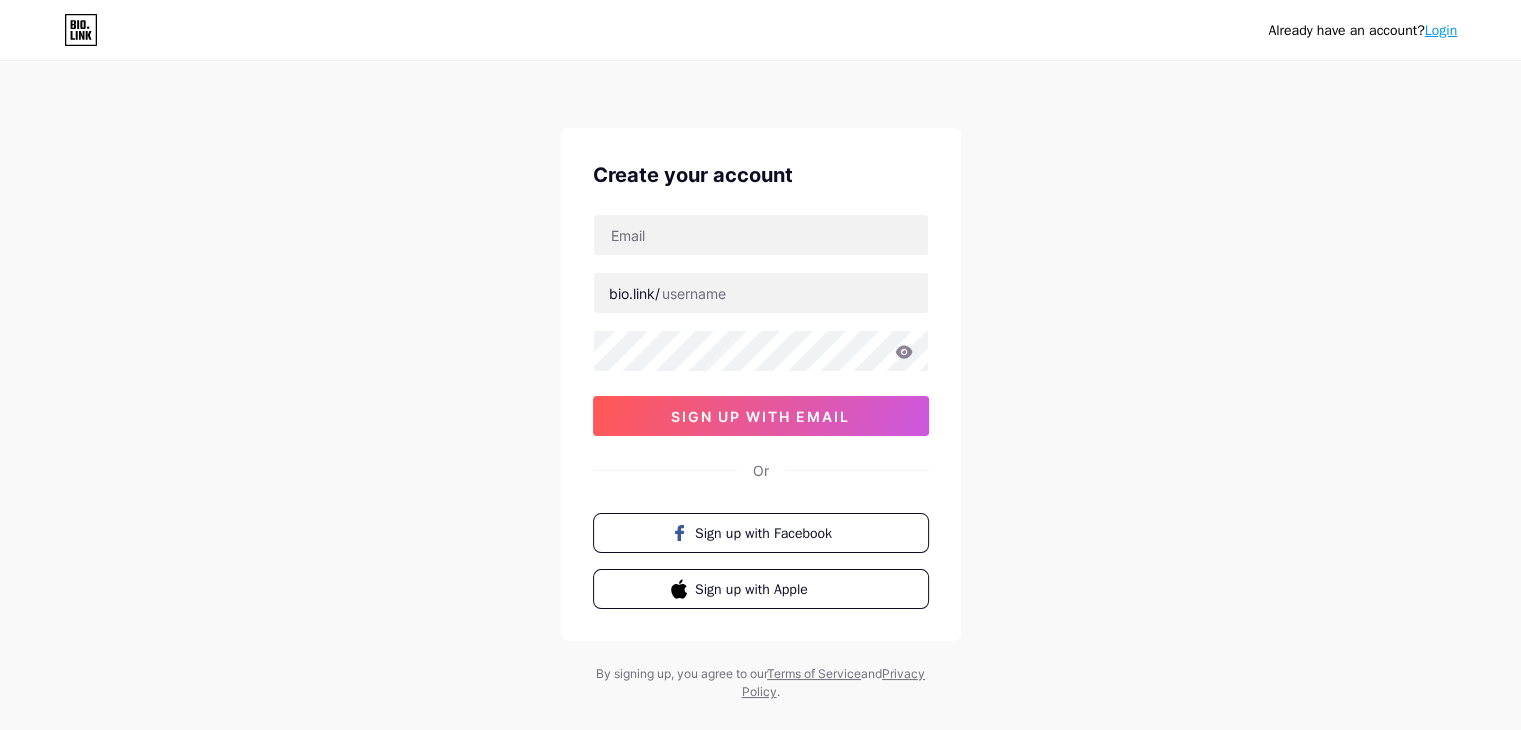scroll, scrollTop: 0, scrollLeft: 0, axis: both 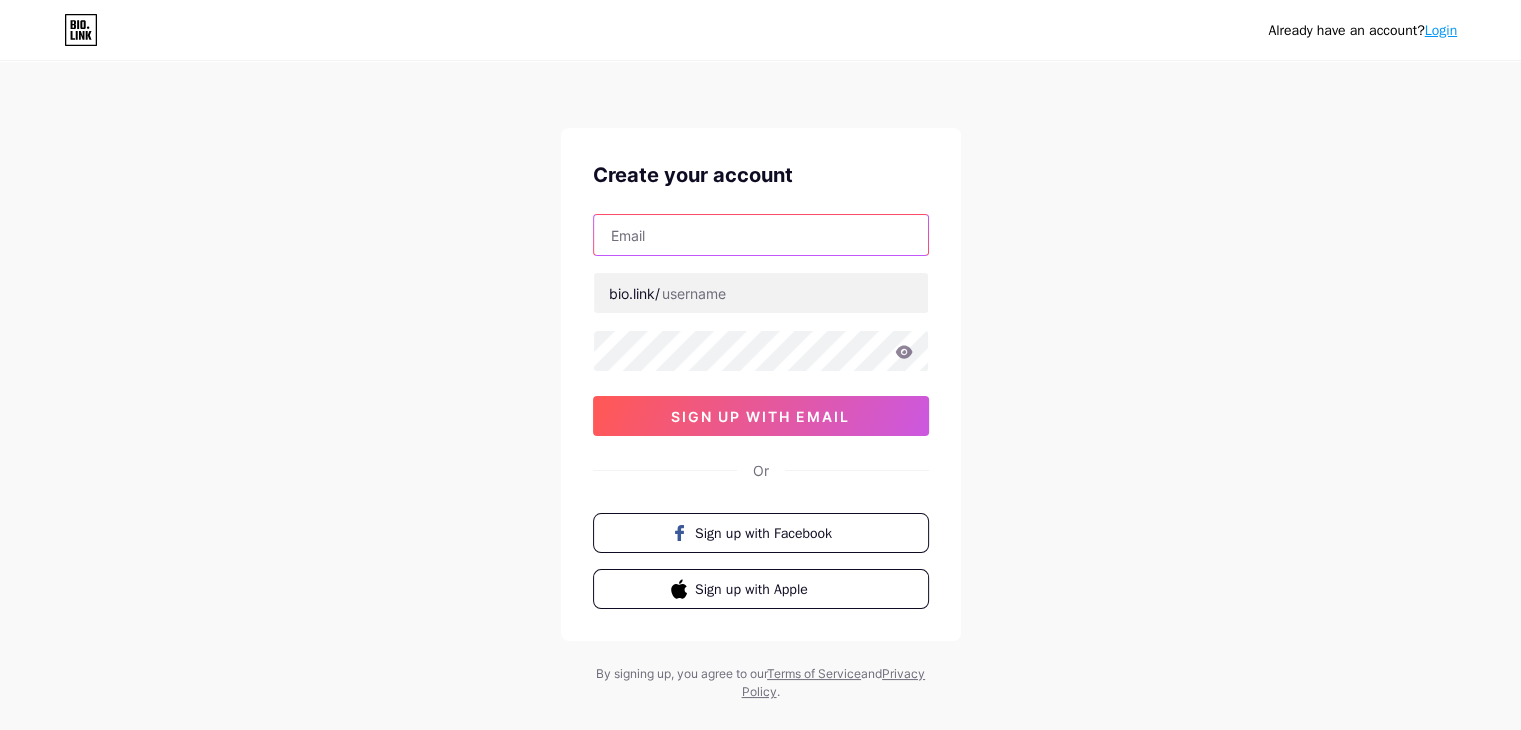 click at bounding box center (761, 235) 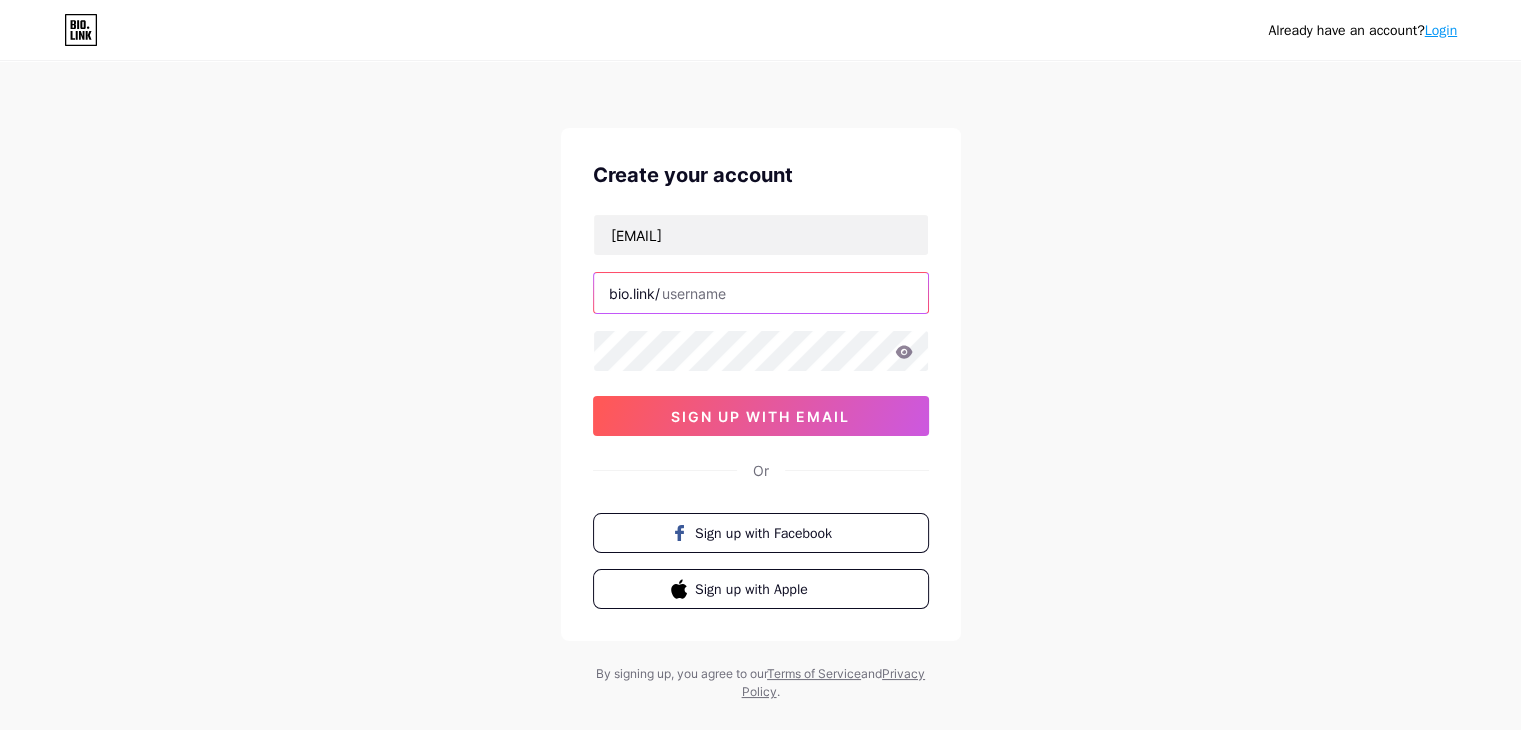 click at bounding box center (761, 293) 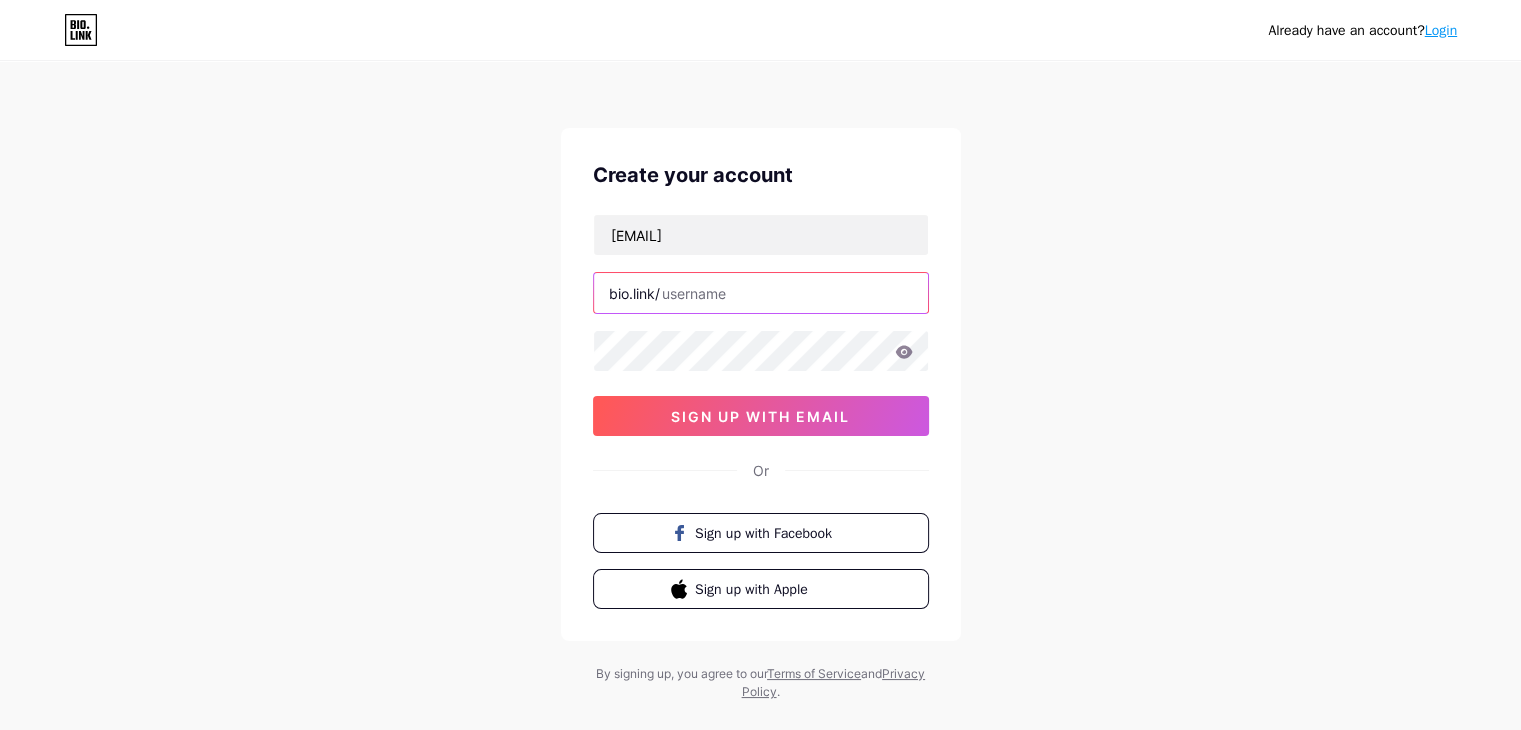 paste on "aurawellnessspa" 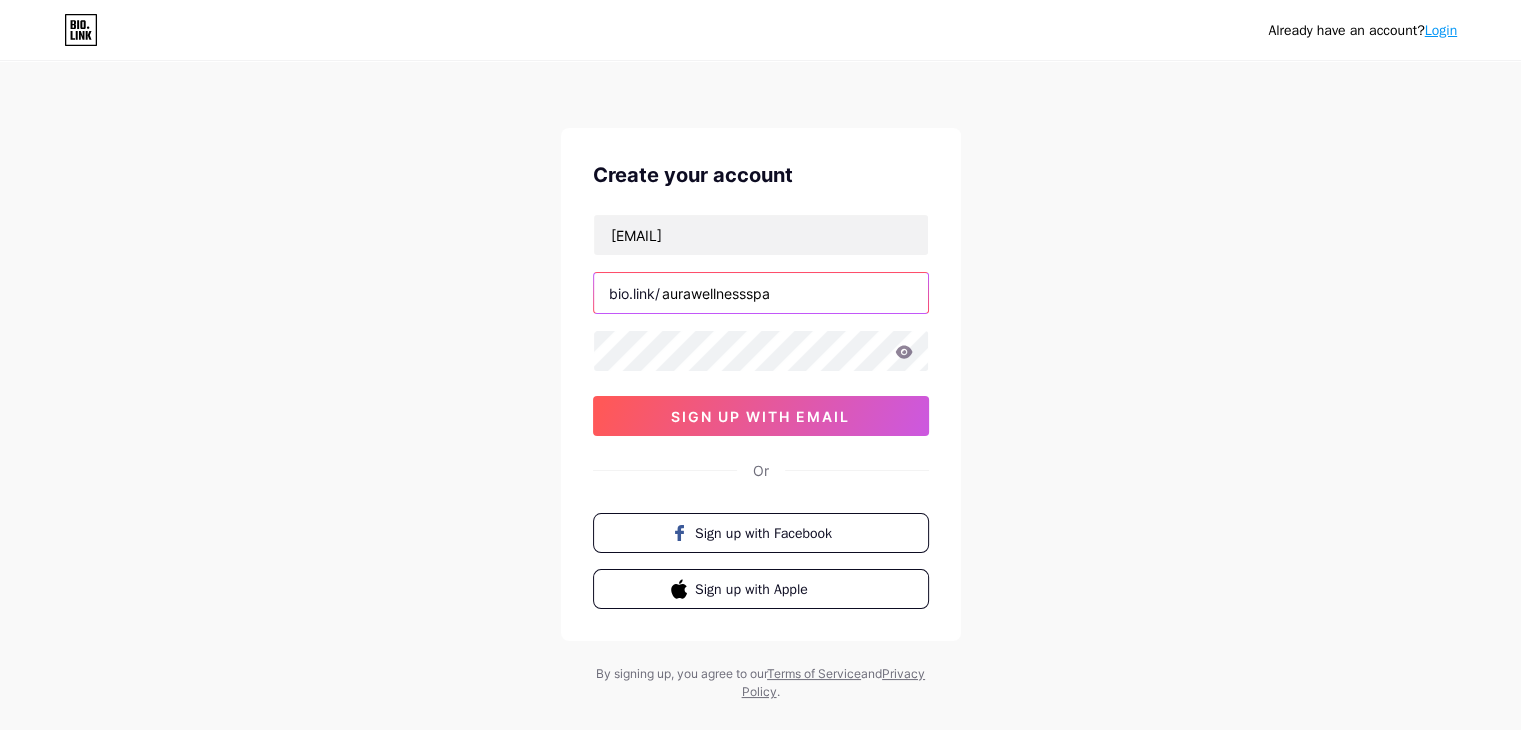 type on "aurawellnessspa" 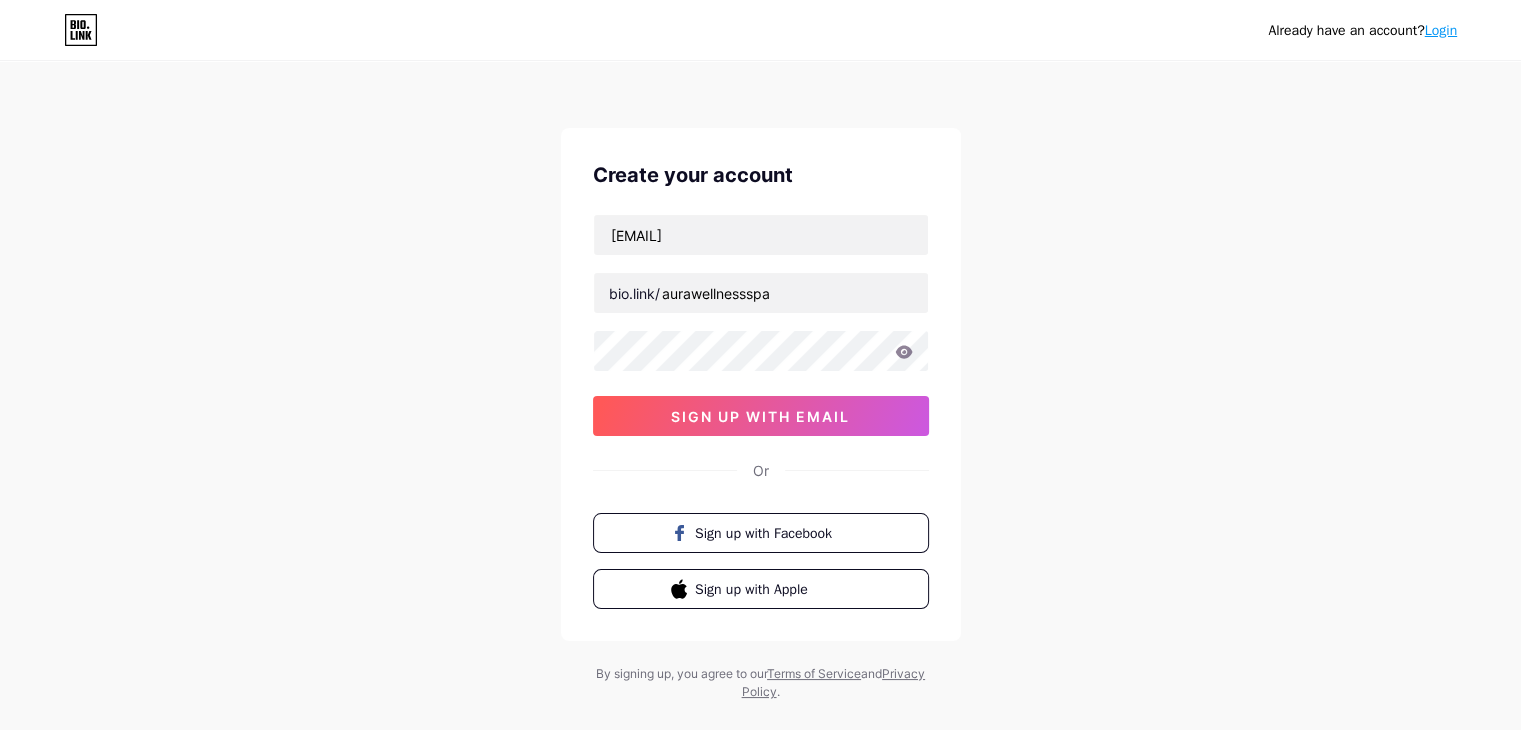 click on "bio.link/" at bounding box center [634, 293] 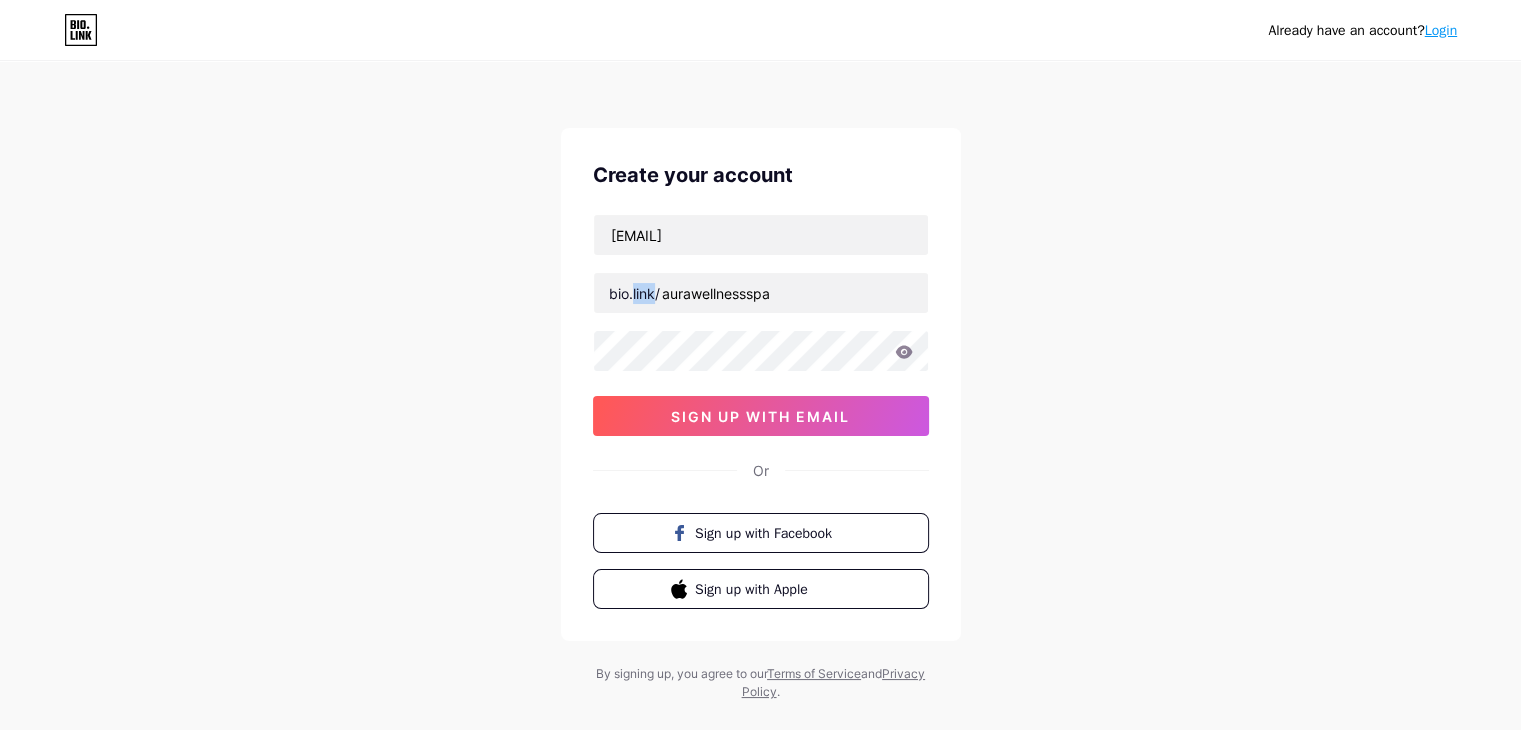 click on "bio.link/" at bounding box center (634, 293) 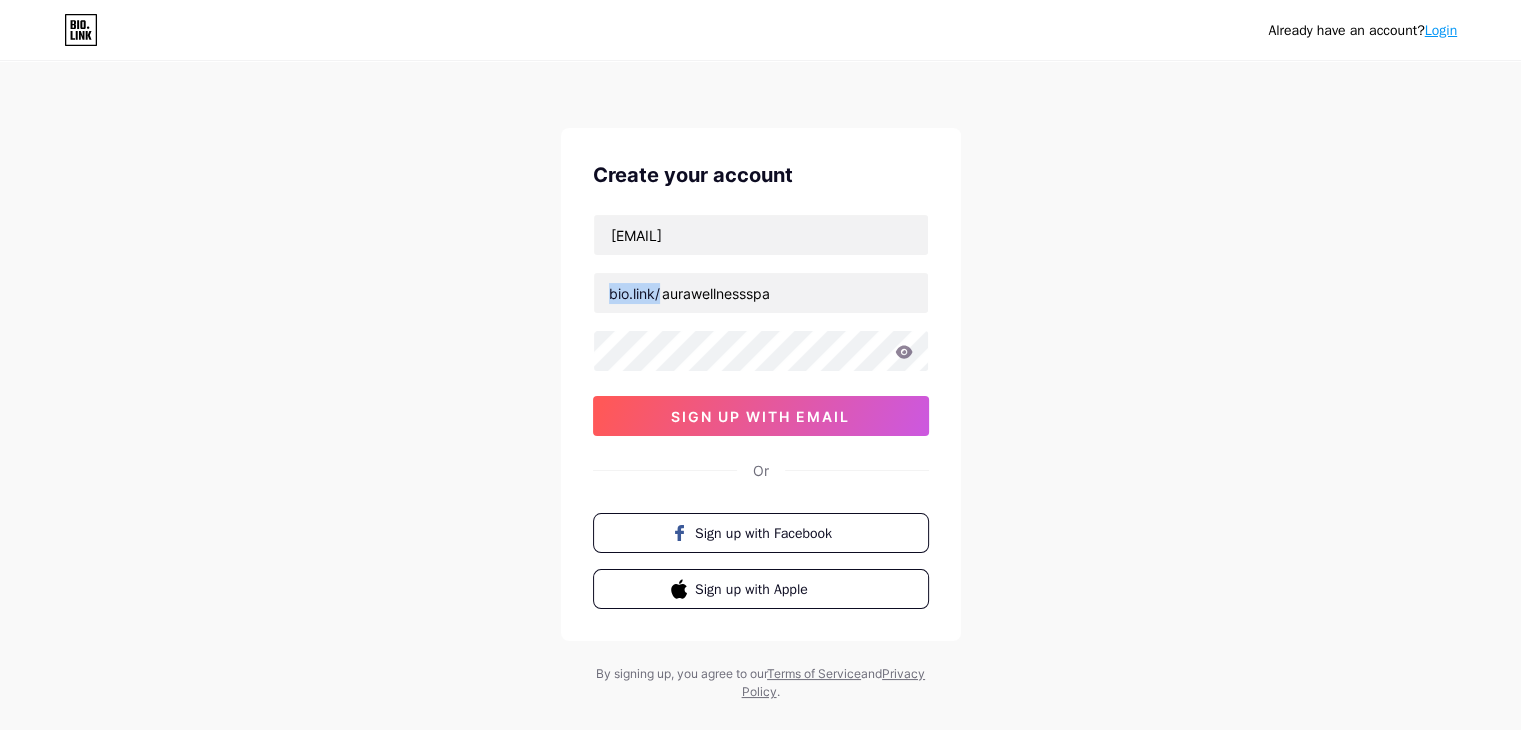 click on "bio.link/" at bounding box center (634, 293) 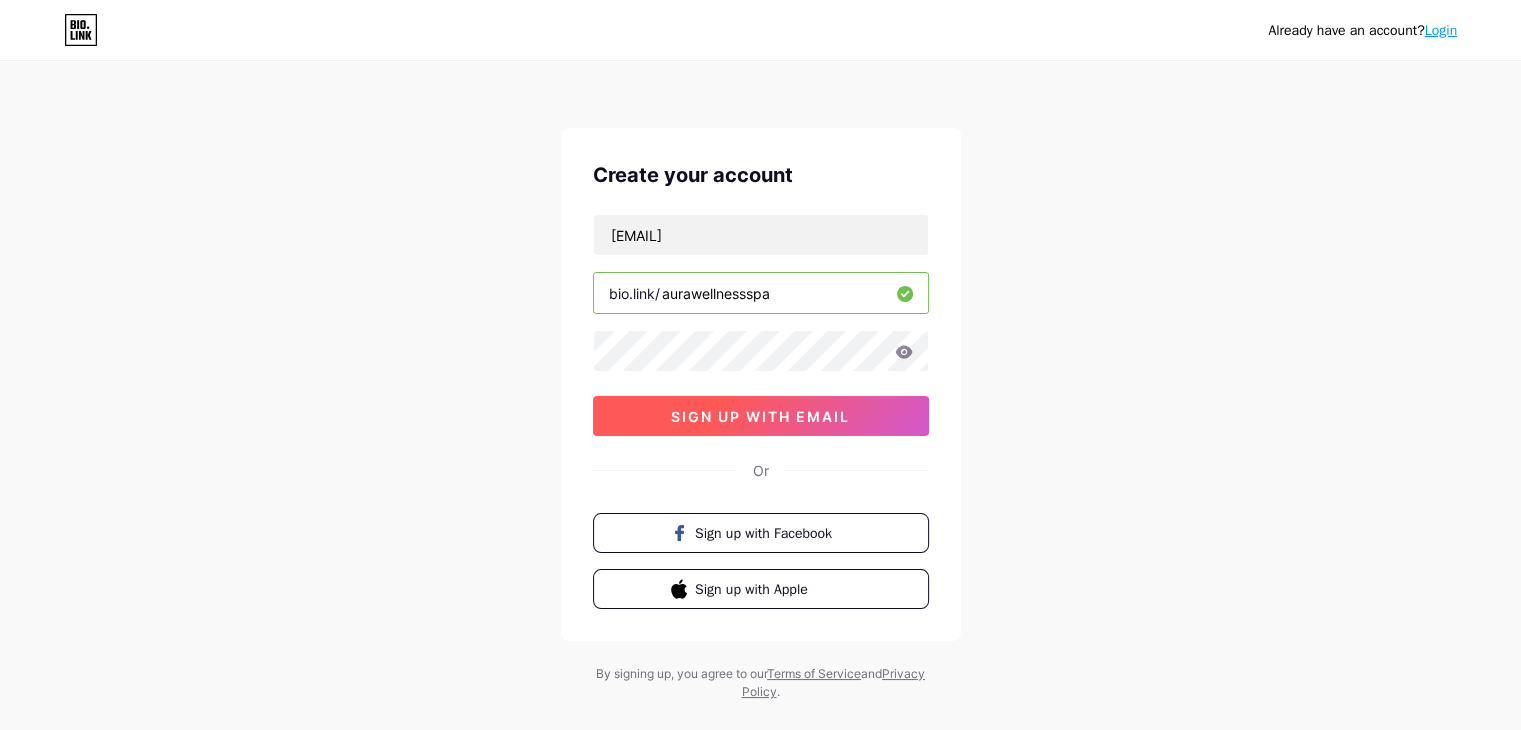 click on "sign up with email" at bounding box center (760, 416) 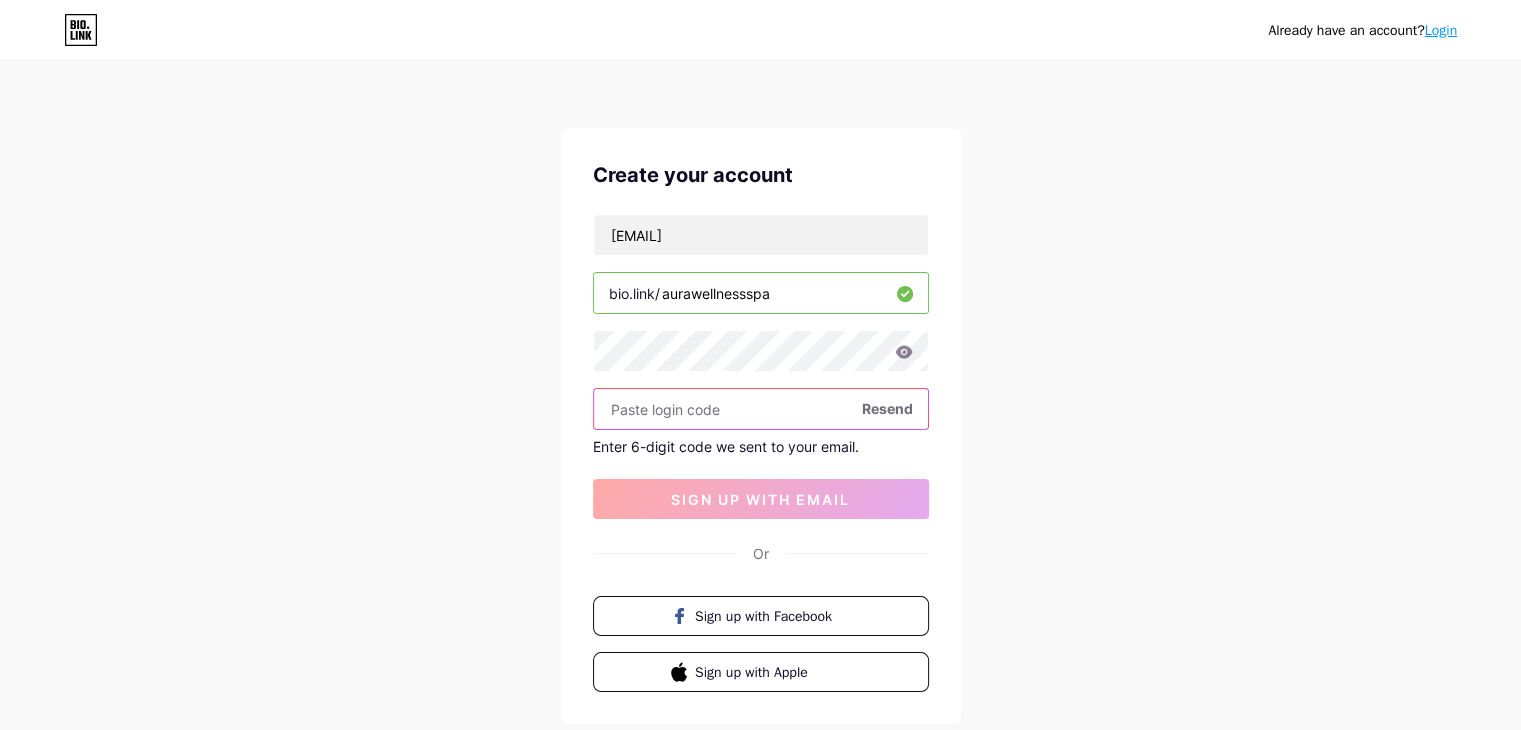 click at bounding box center [761, 409] 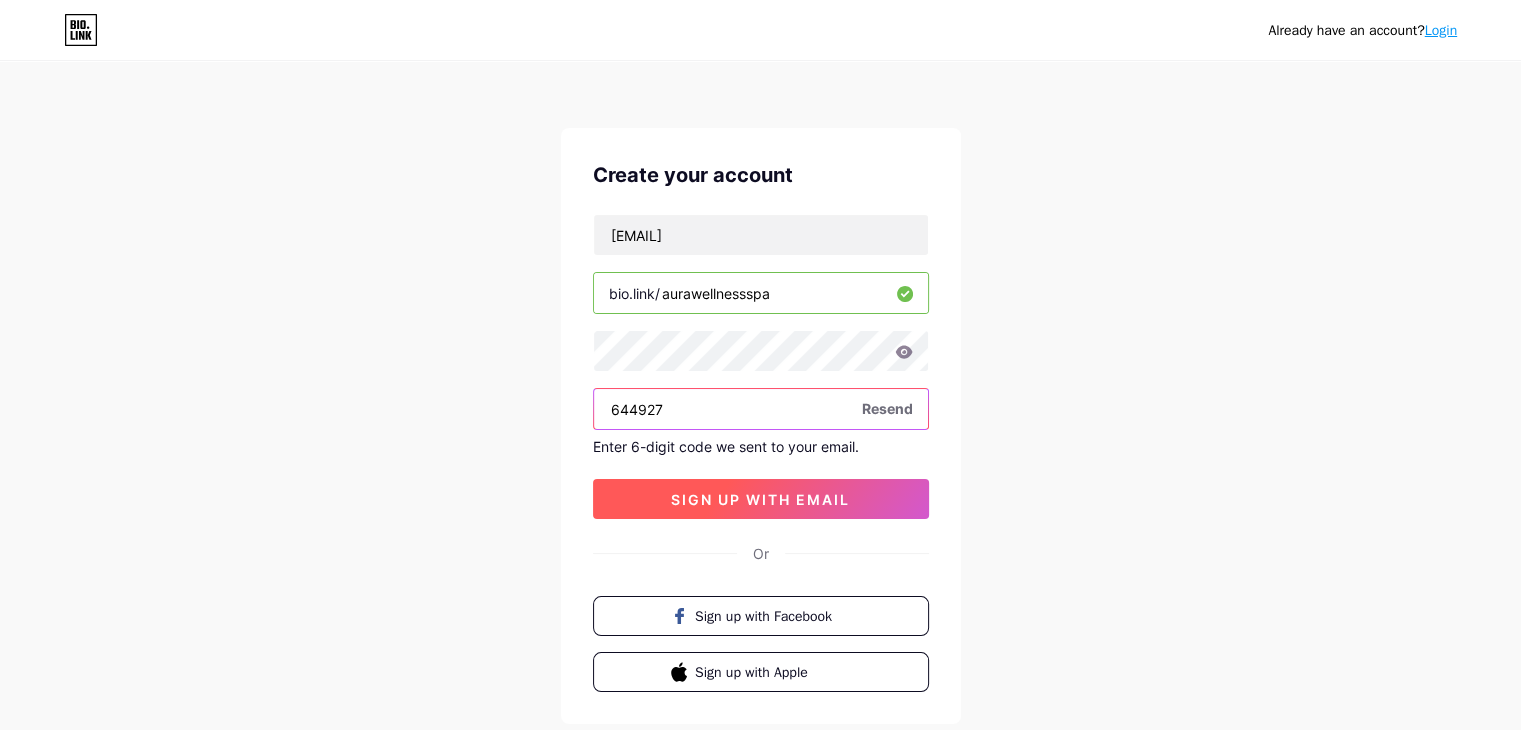 type on "644927" 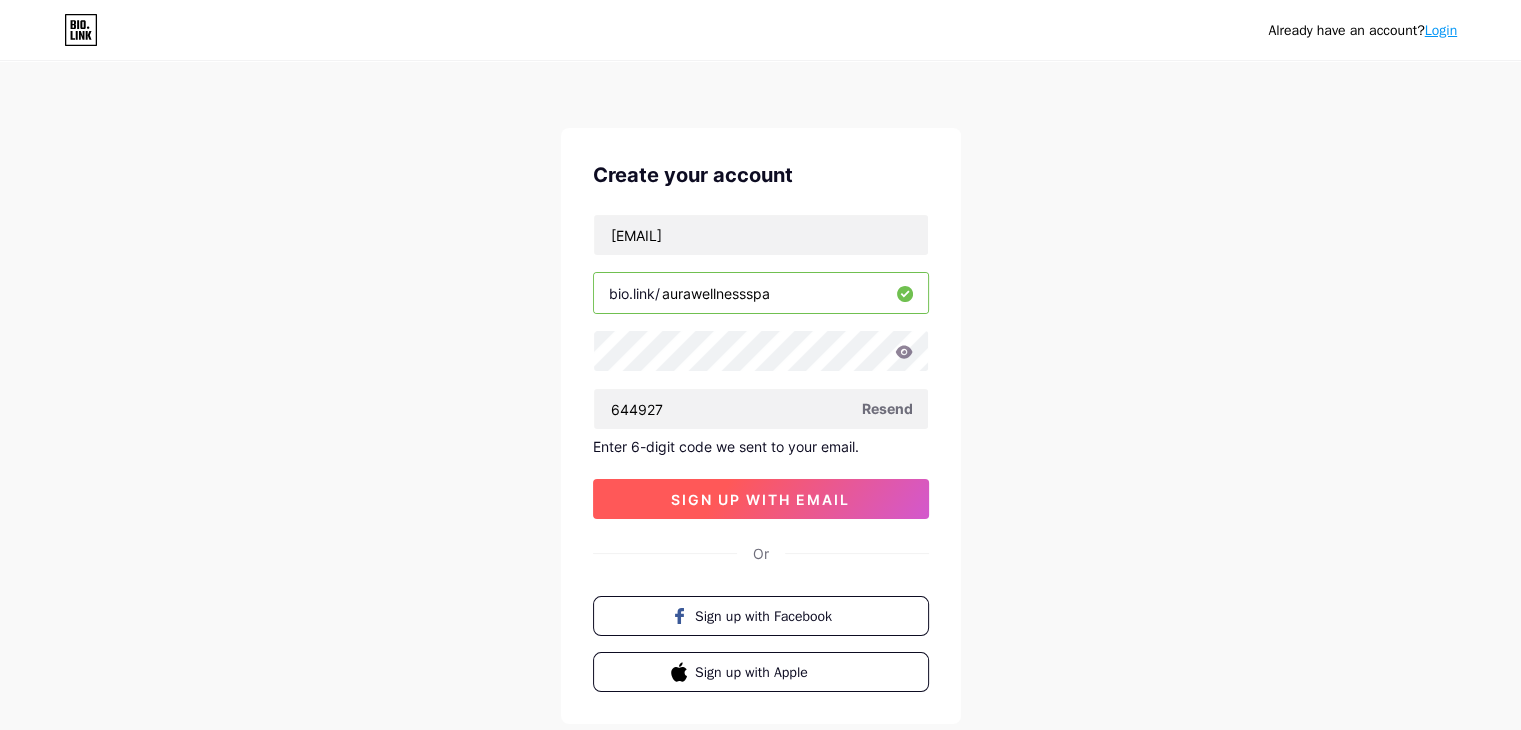 click on "sign up with email" at bounding box center (760, 499) 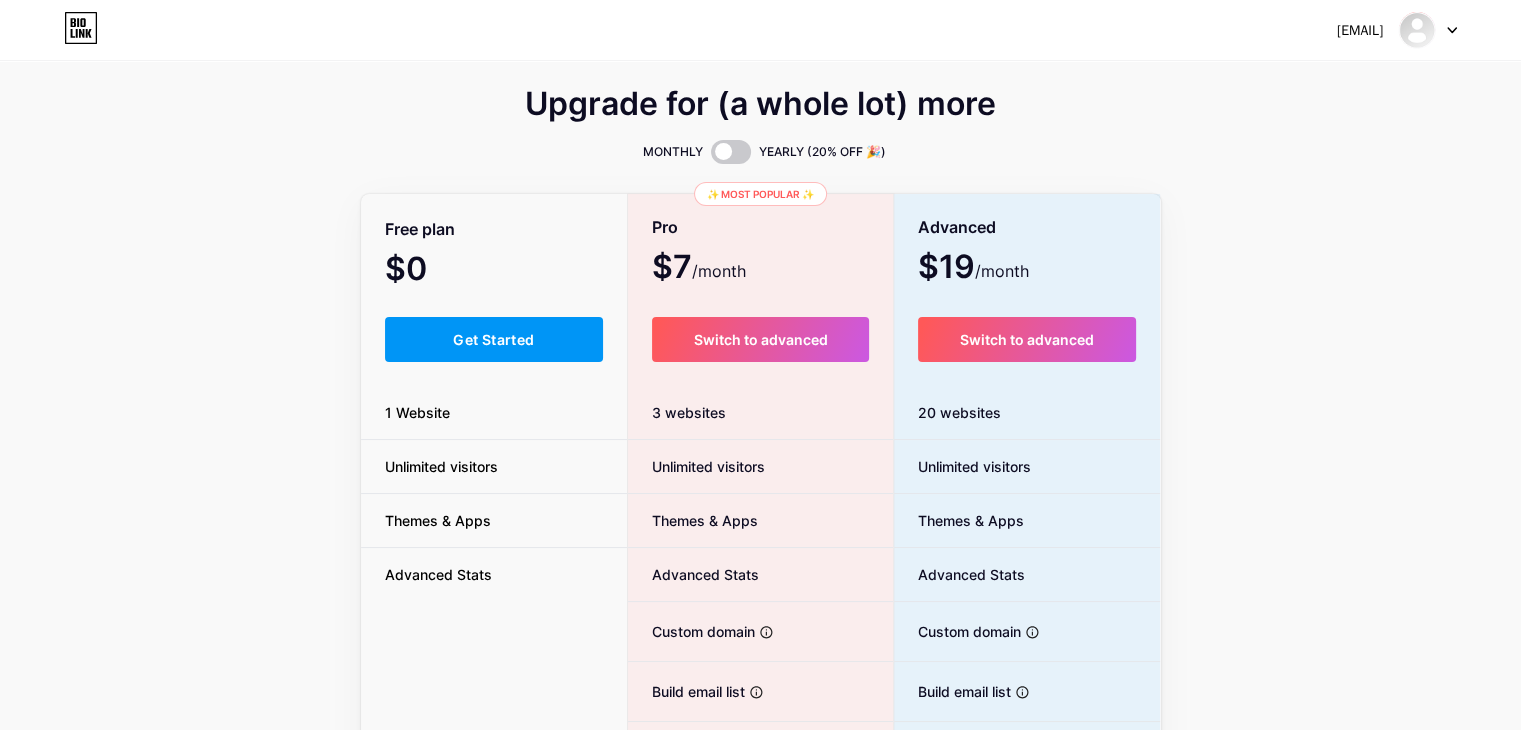 click on "[EMAIL]" at bounding box center [1360, 30] 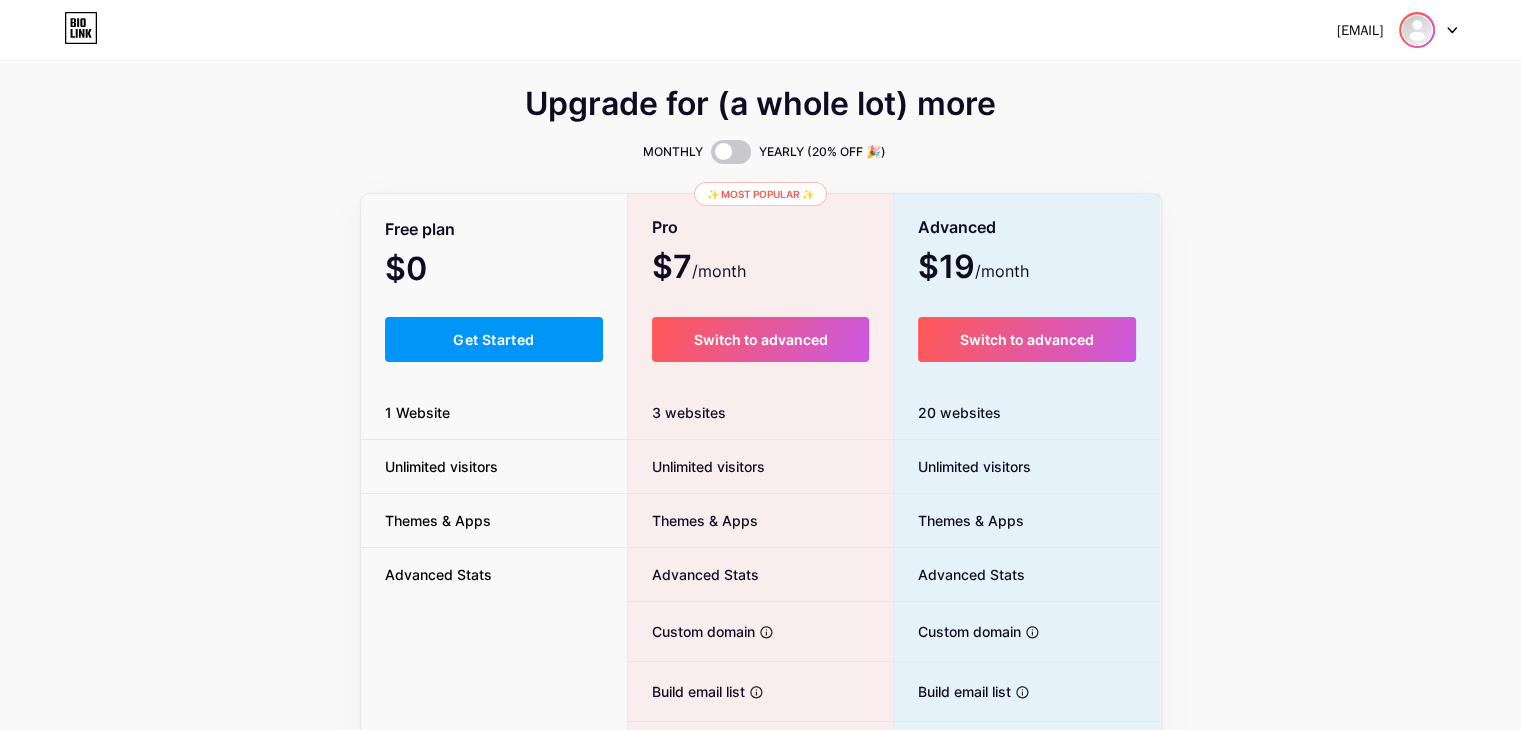 click at bounding box center [1417, 30] 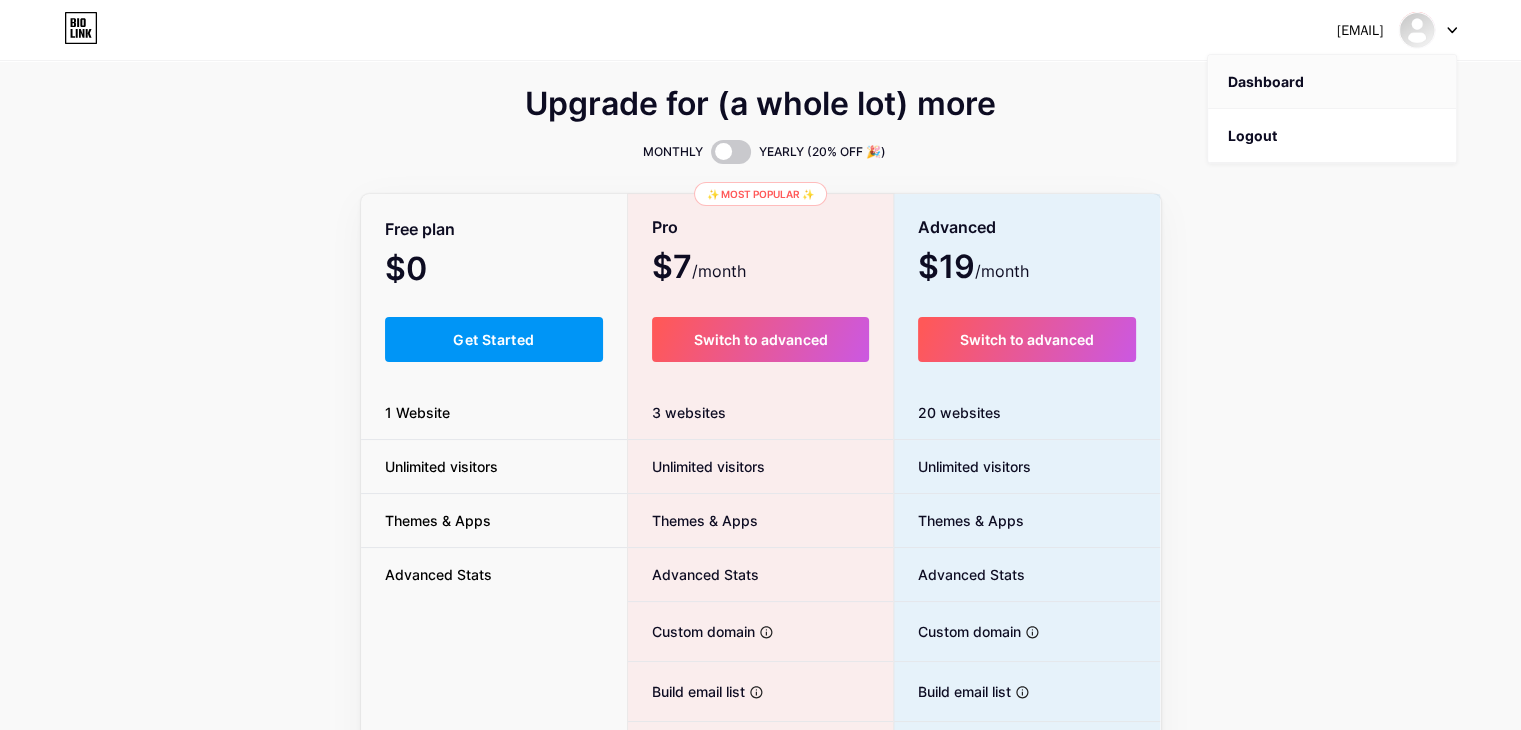 click on "Dashboard" at bounding box center [1332, 82] 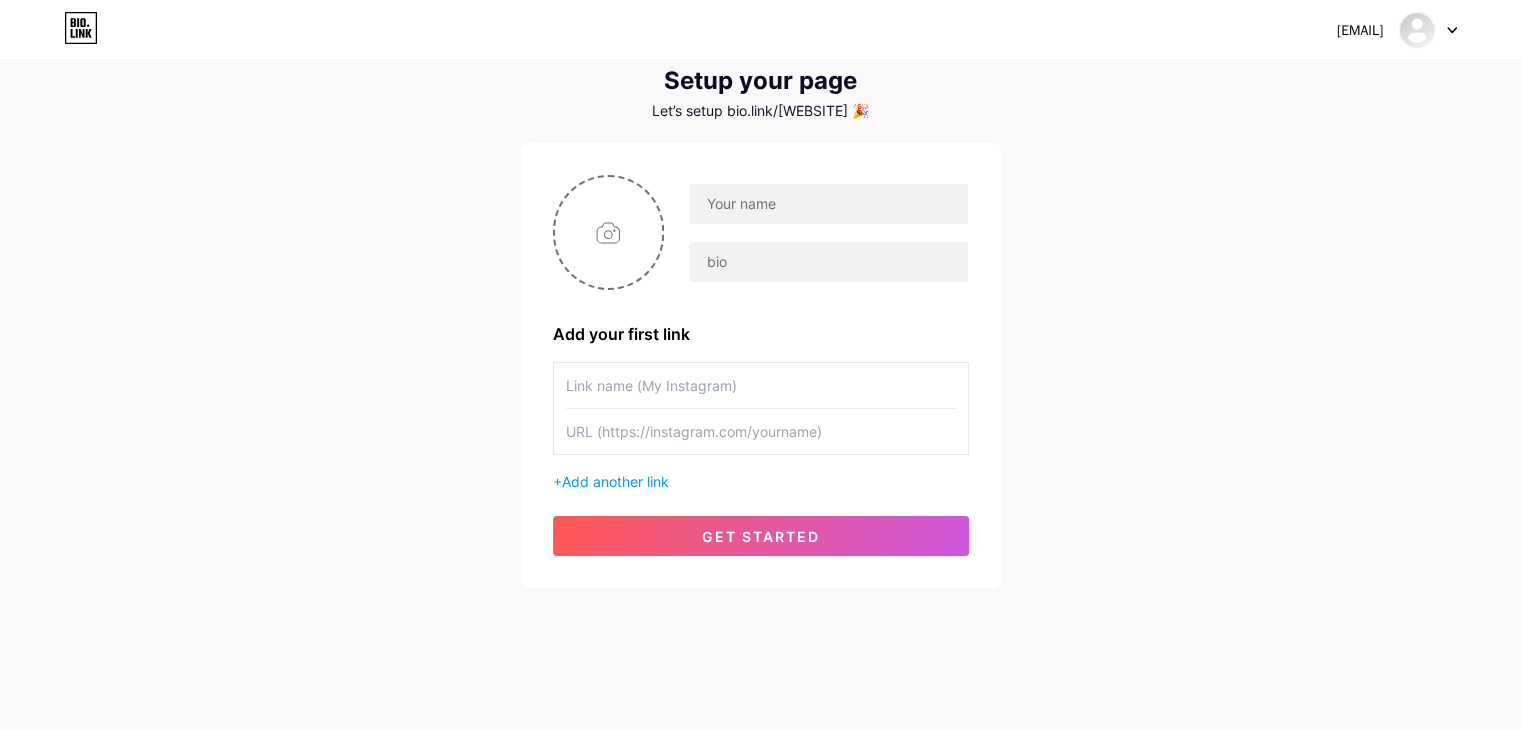 scroll, scrollTop: 63, scrollLeft: 0, axis: vertical 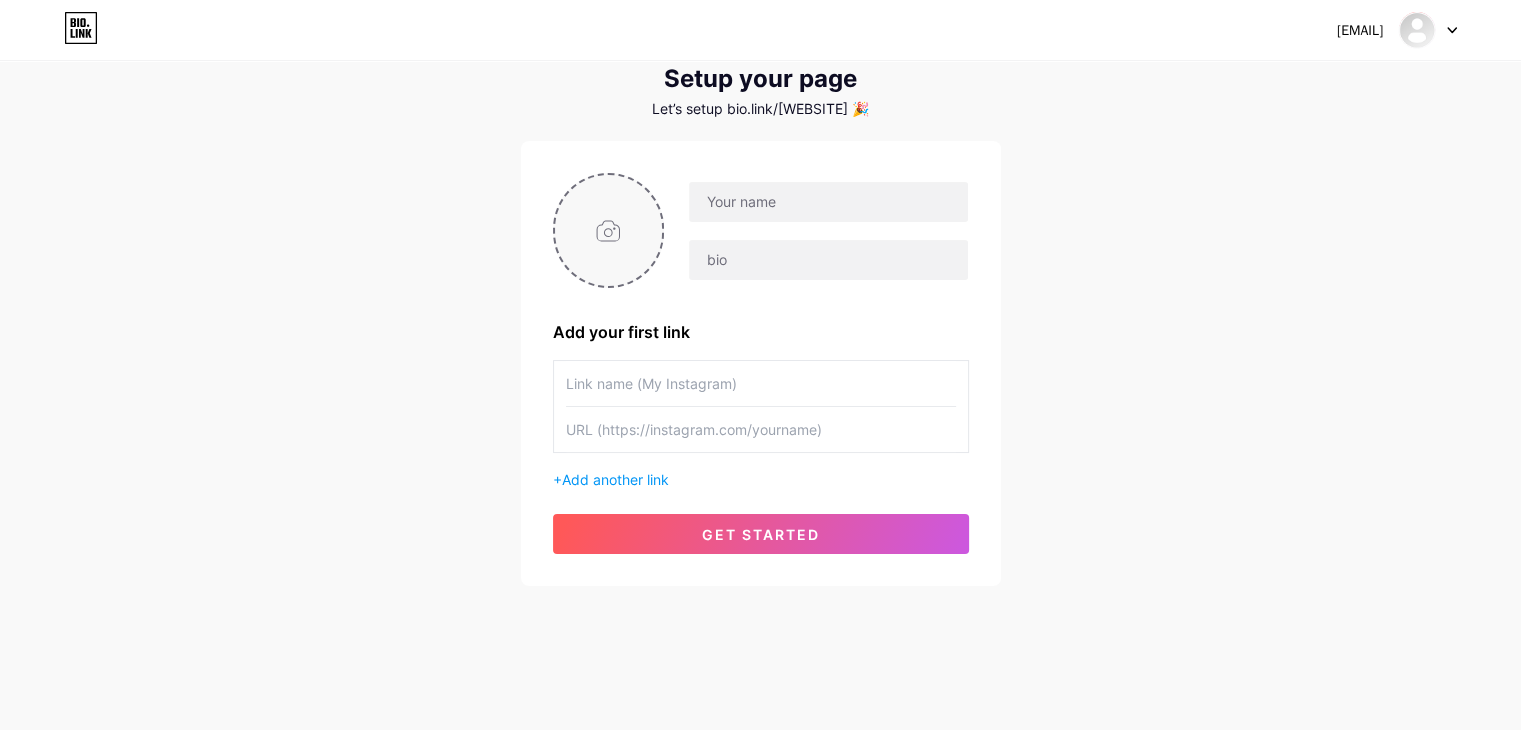 click at bounding box center (609, 230) 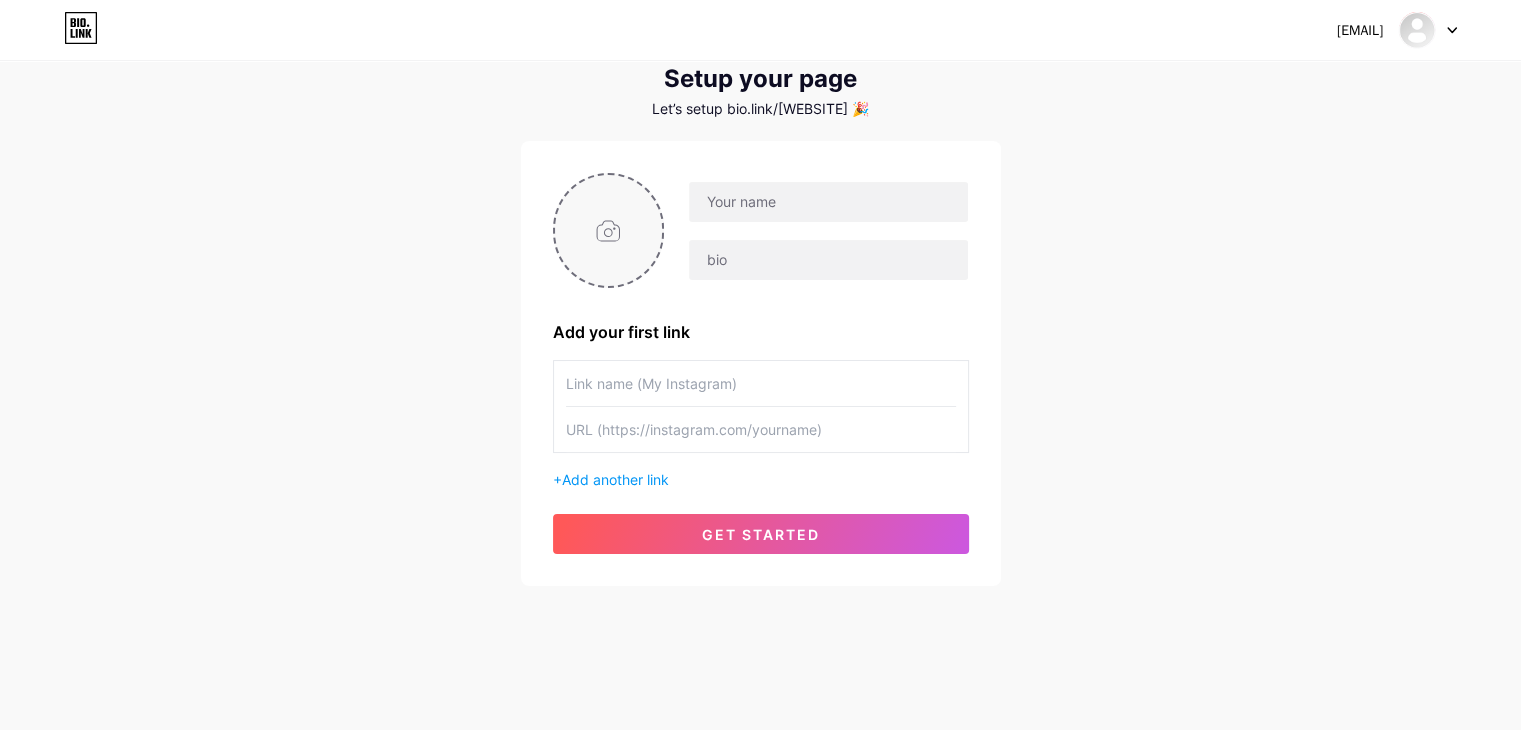 type on "C:\fakepath\aura logo.png" 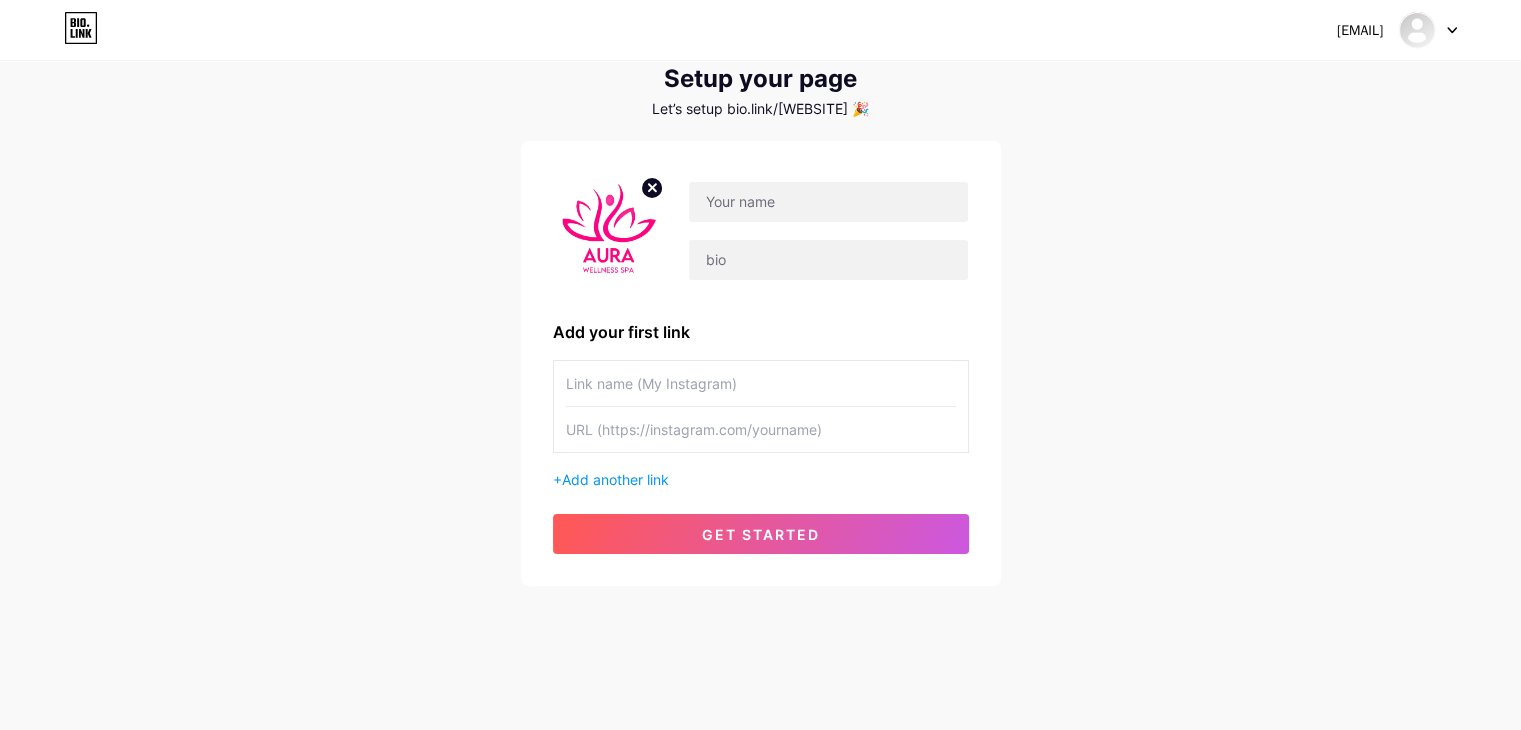 click at bounding box center (761, 383) 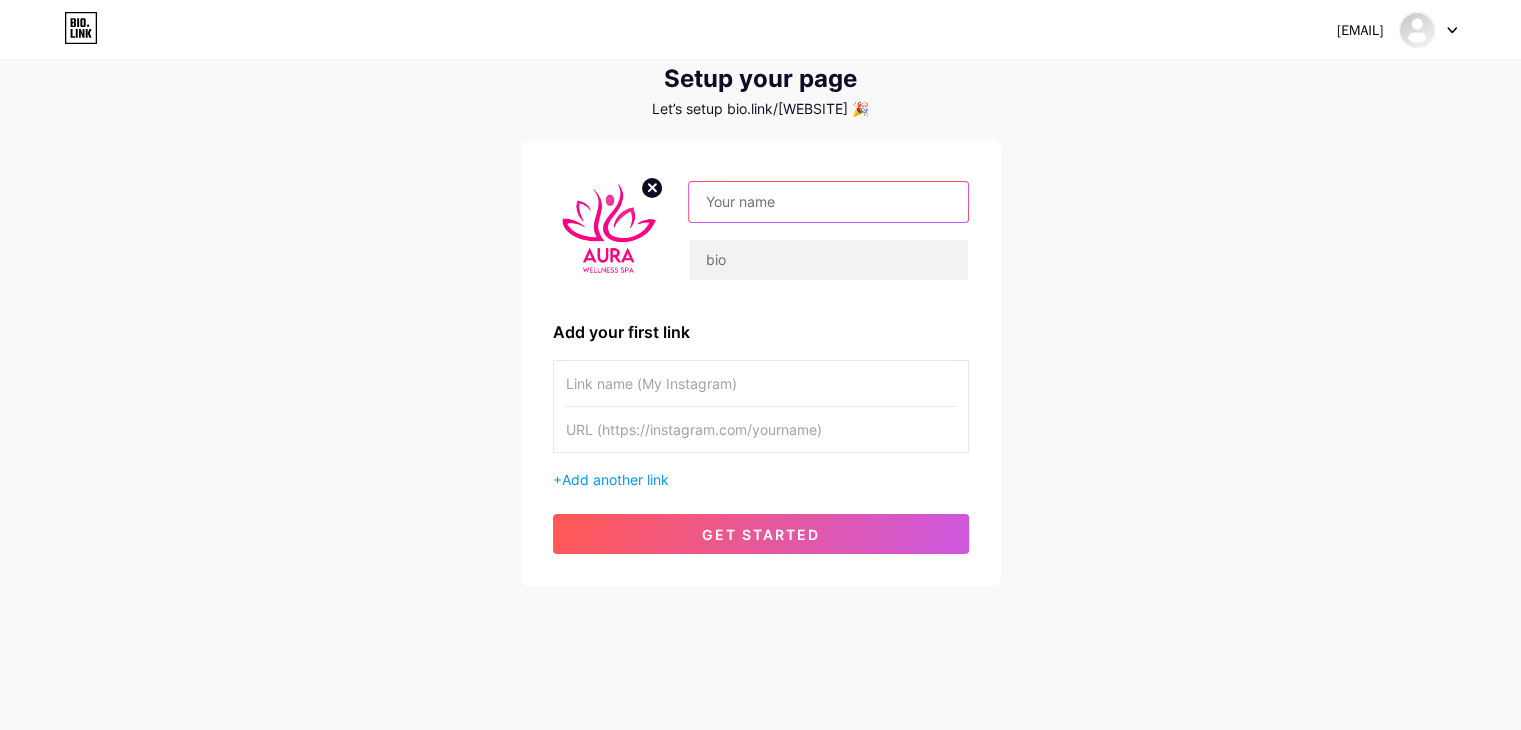 click at bounding box center [828, 202] 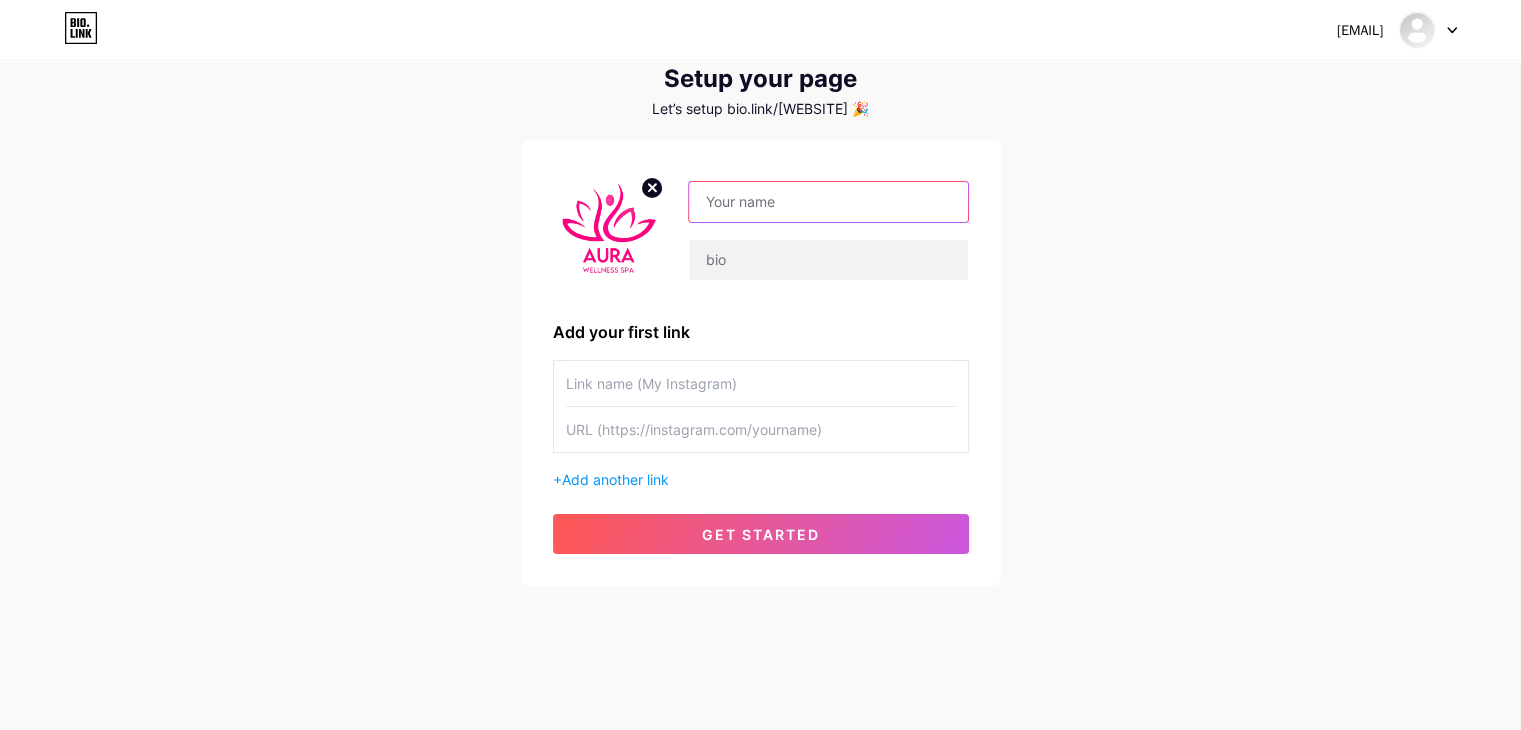 click at bounding box center (828, 202) 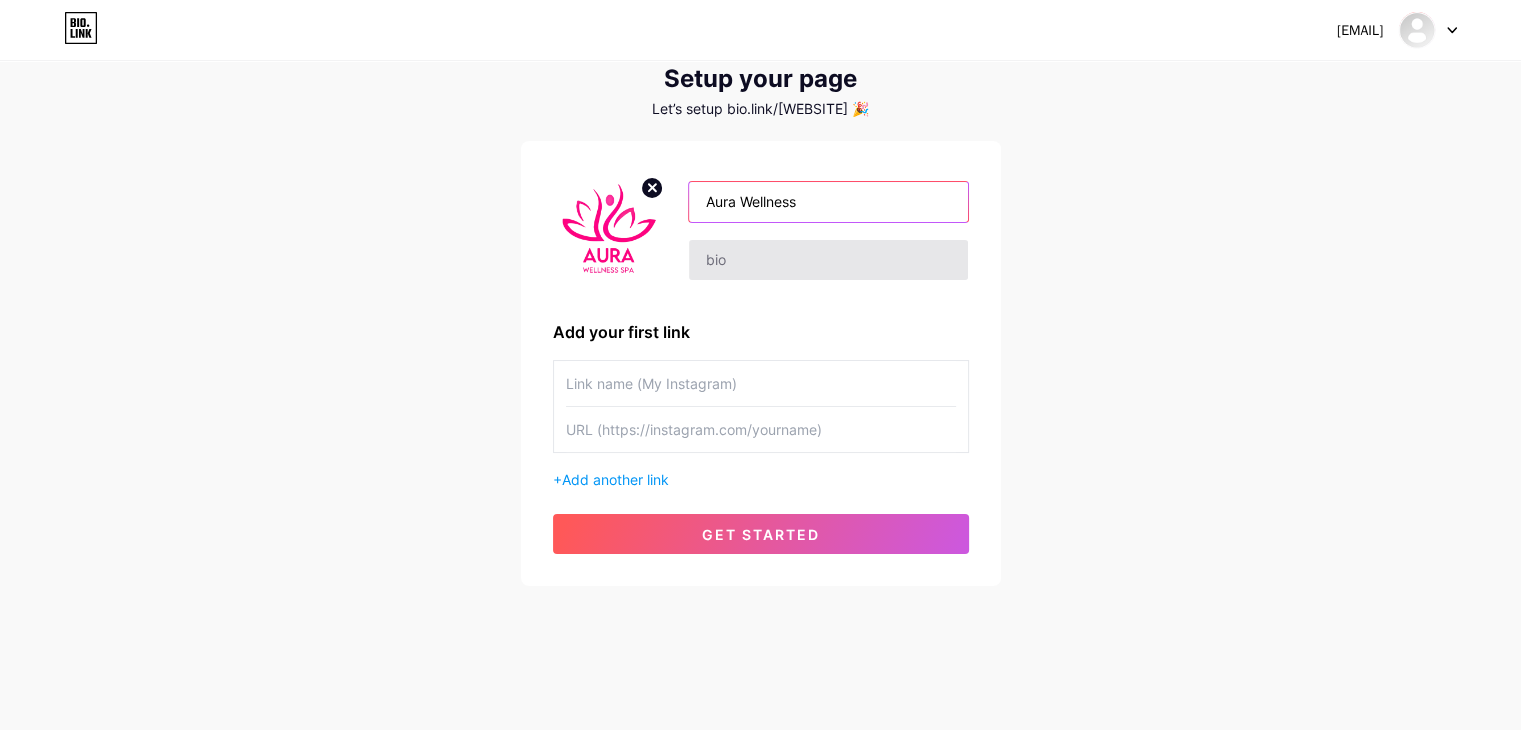 type on "Aura Wellness" 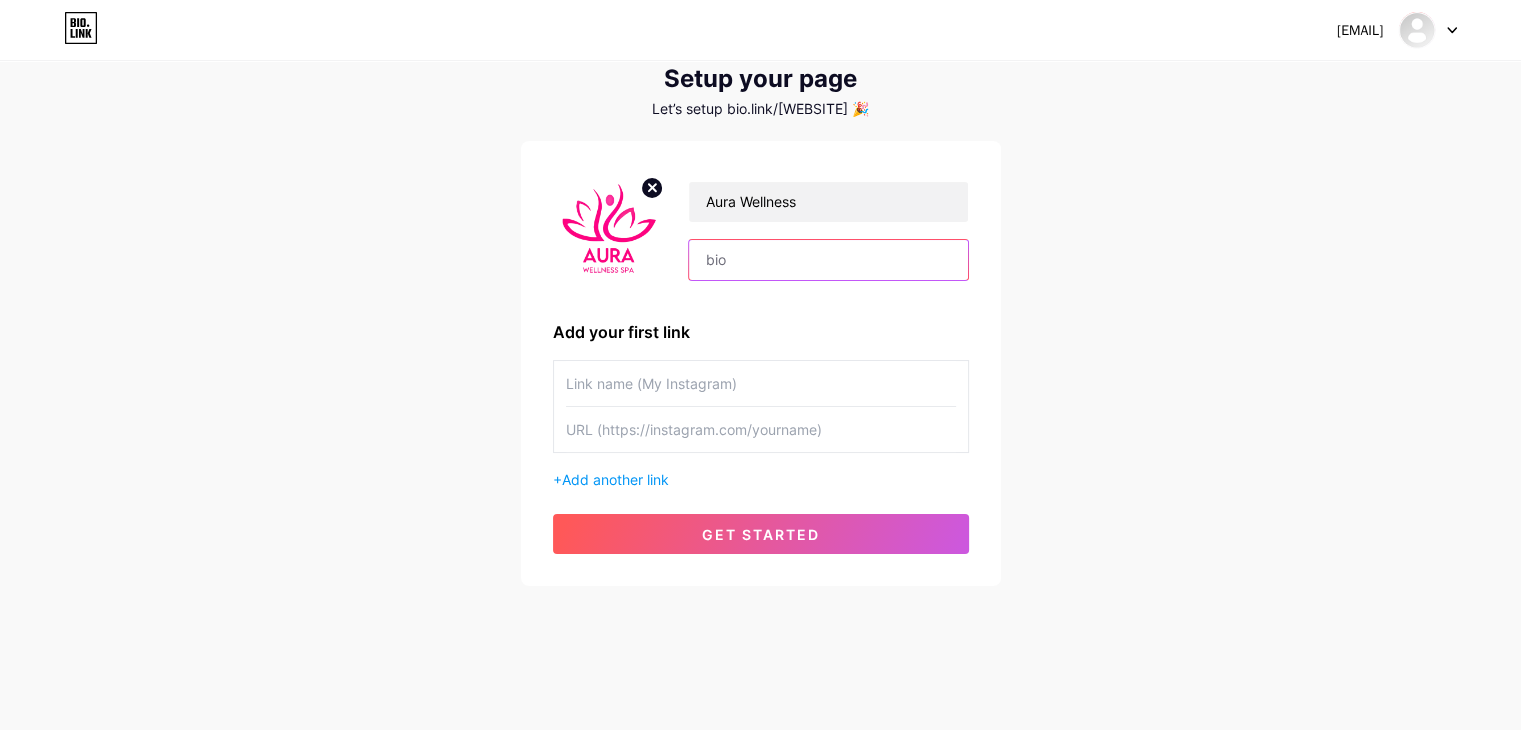 click at bounding box center [828, 260] 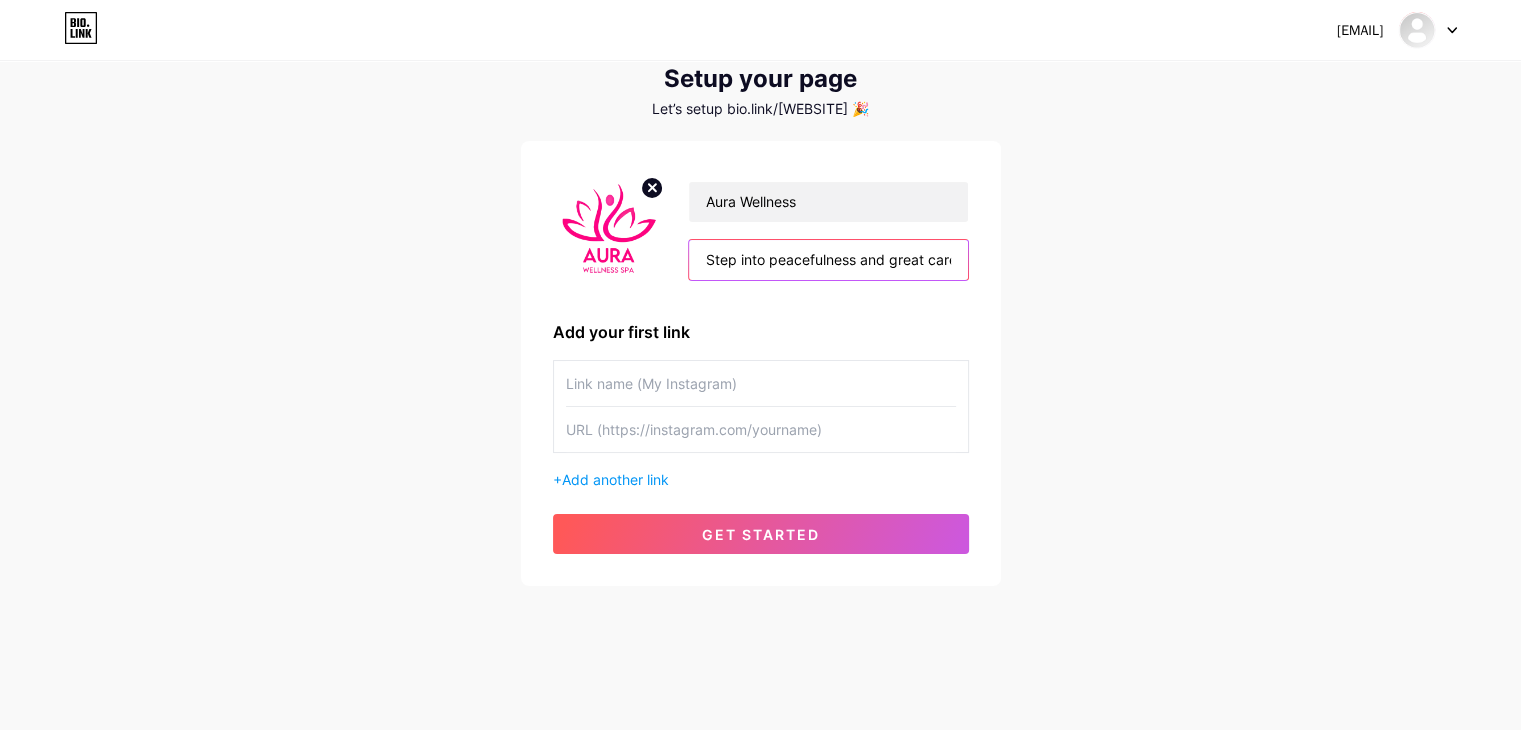 scroll, scrollTop: 0, scrollLeft: 3155, axis: horizontal 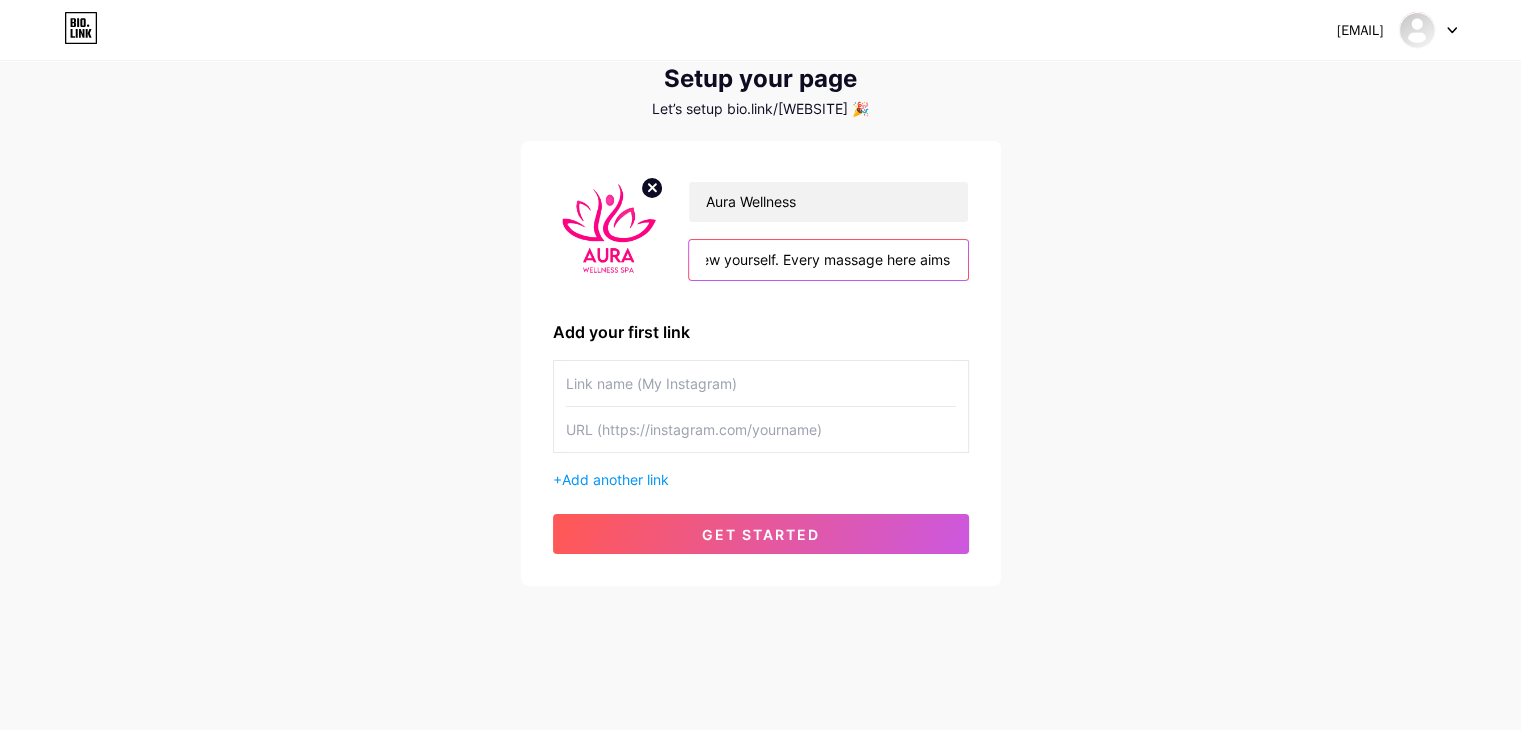 type on "Step into peacefulness and great care with our top luxury spa treatments for those who prize high-end wellness help. Our spa is a calm, rich spot where experts give care that works like wonders, and they are able to provide a  full body massage  that heals your inner self completely.The luxury spa treatments we have are deep scrubs, body stretches, and healing massages, with everything designed to fit your needs. You can opt for a full body massage to fully relax and renew yourself. Every massage here aims" 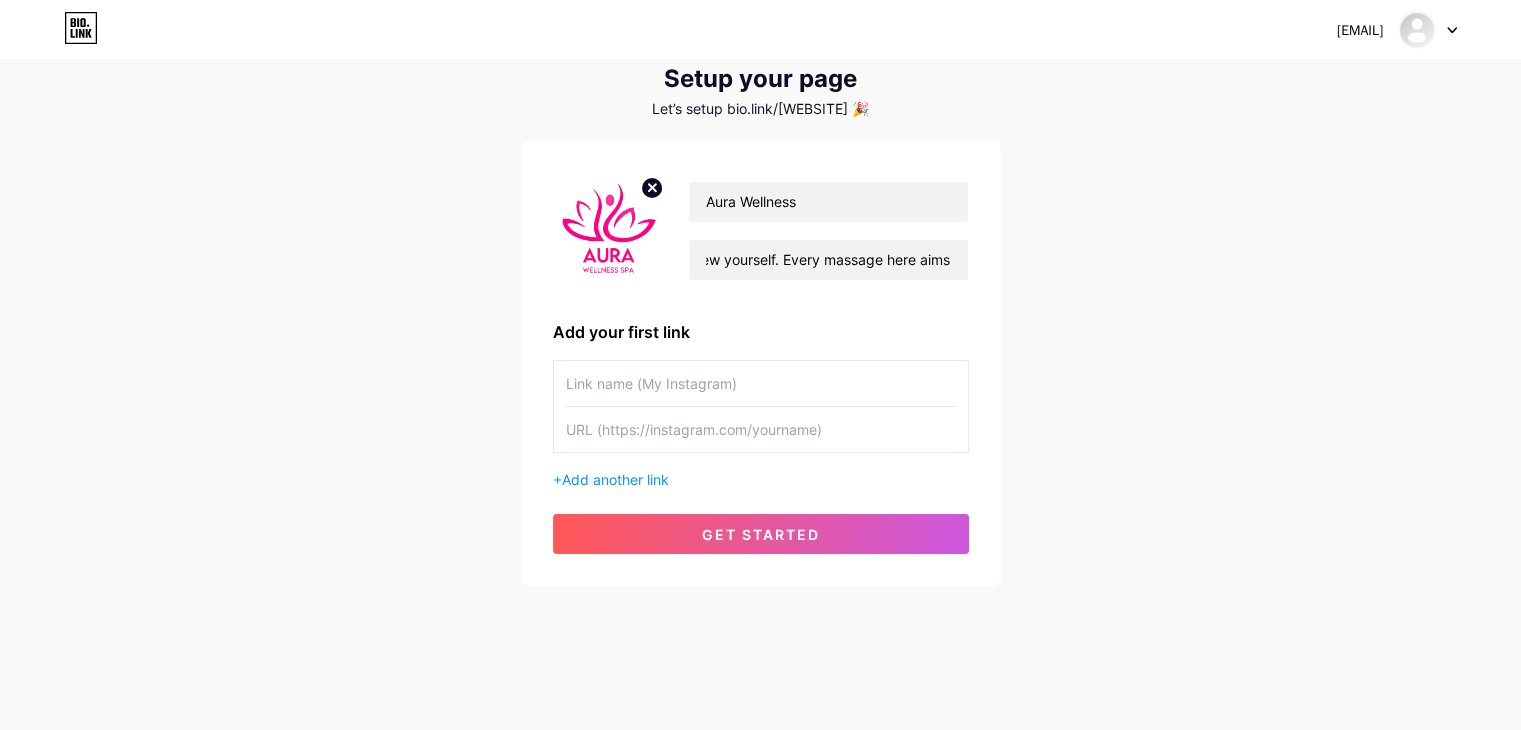 scroll, scrollTop: 0, scrollLeft: 0, axis: both 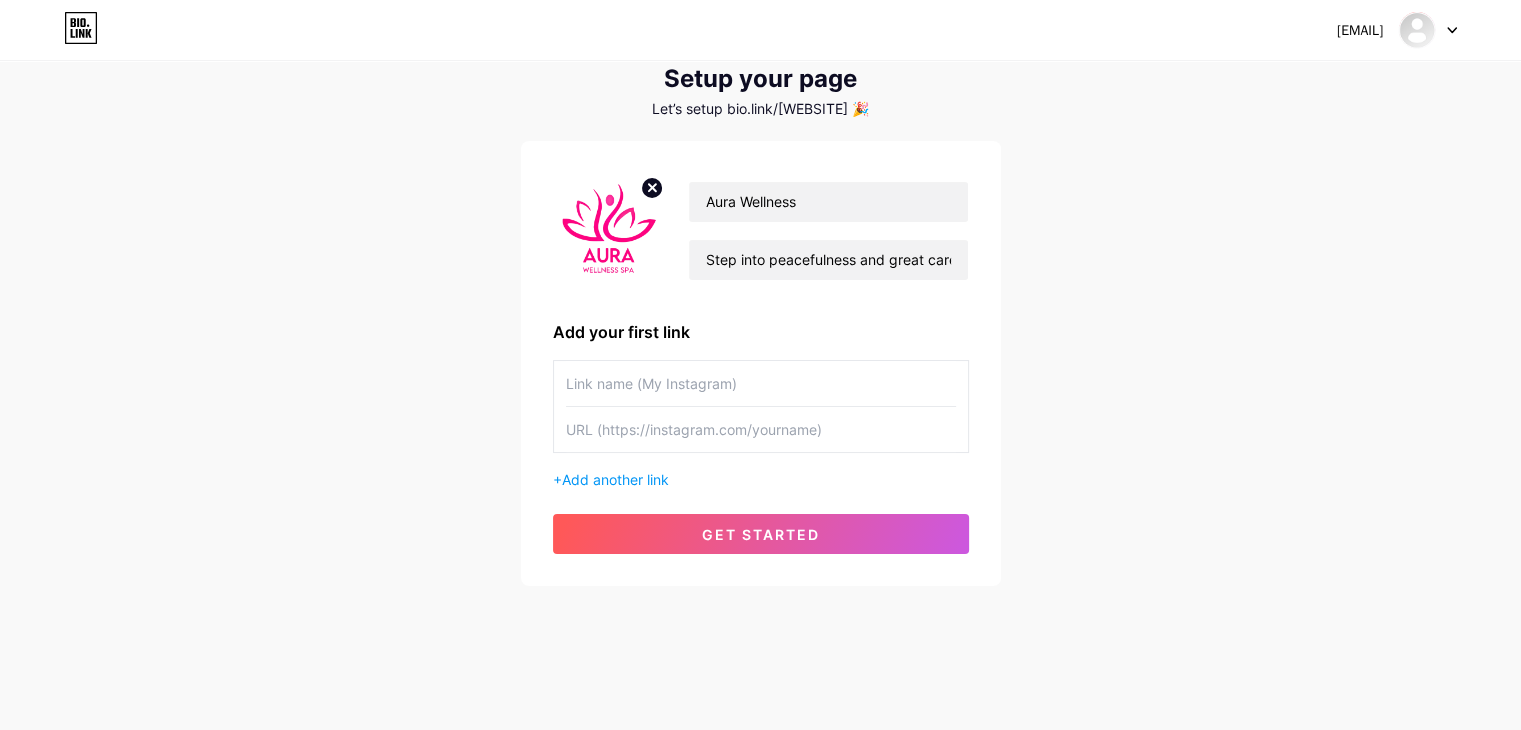 click at bounding box center (761, 383) 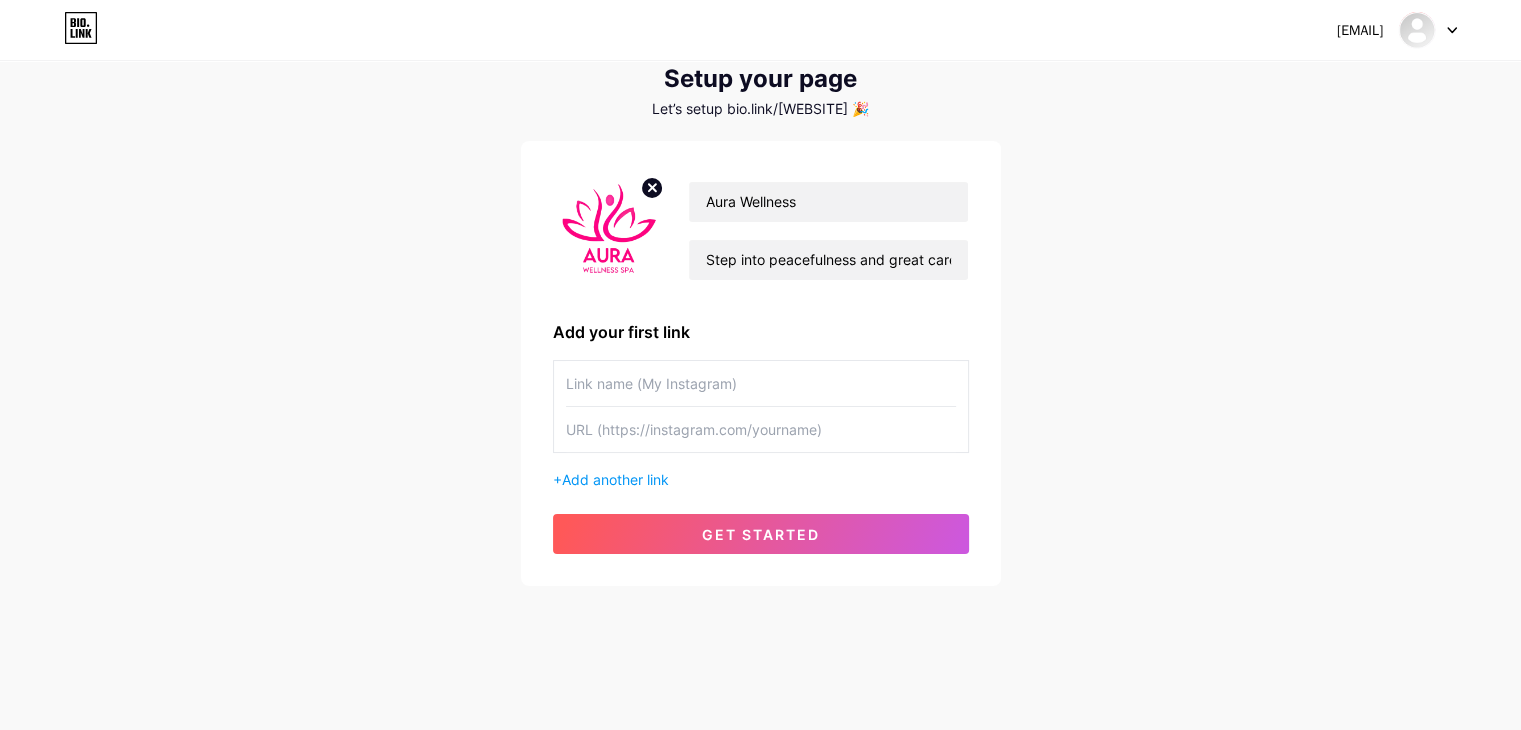 paste on "https://www.aurawellnesspa.com/full-body-massage-abu-dhabi/" 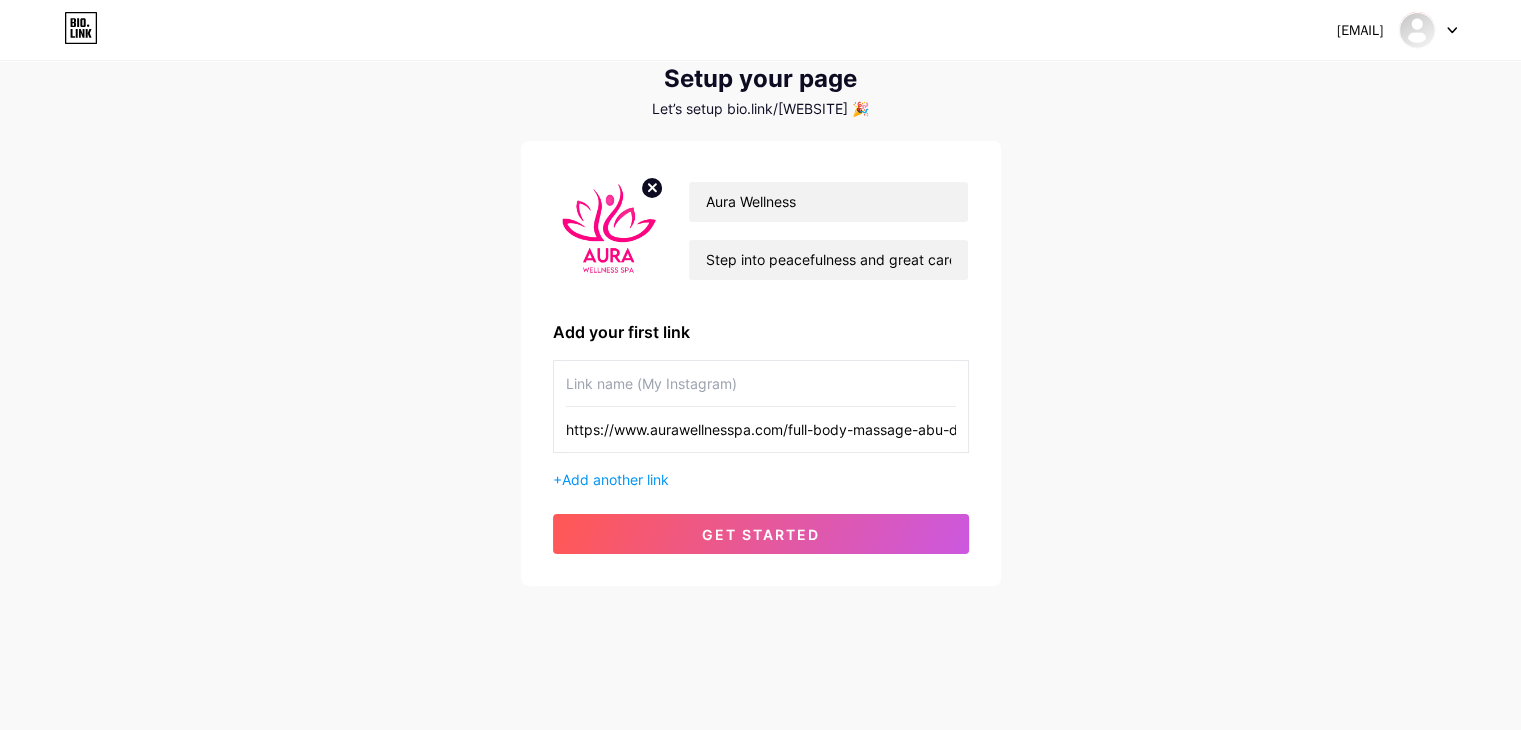 scroll, scrollTop: 0, scrollLeft: 39, axis: horizontal 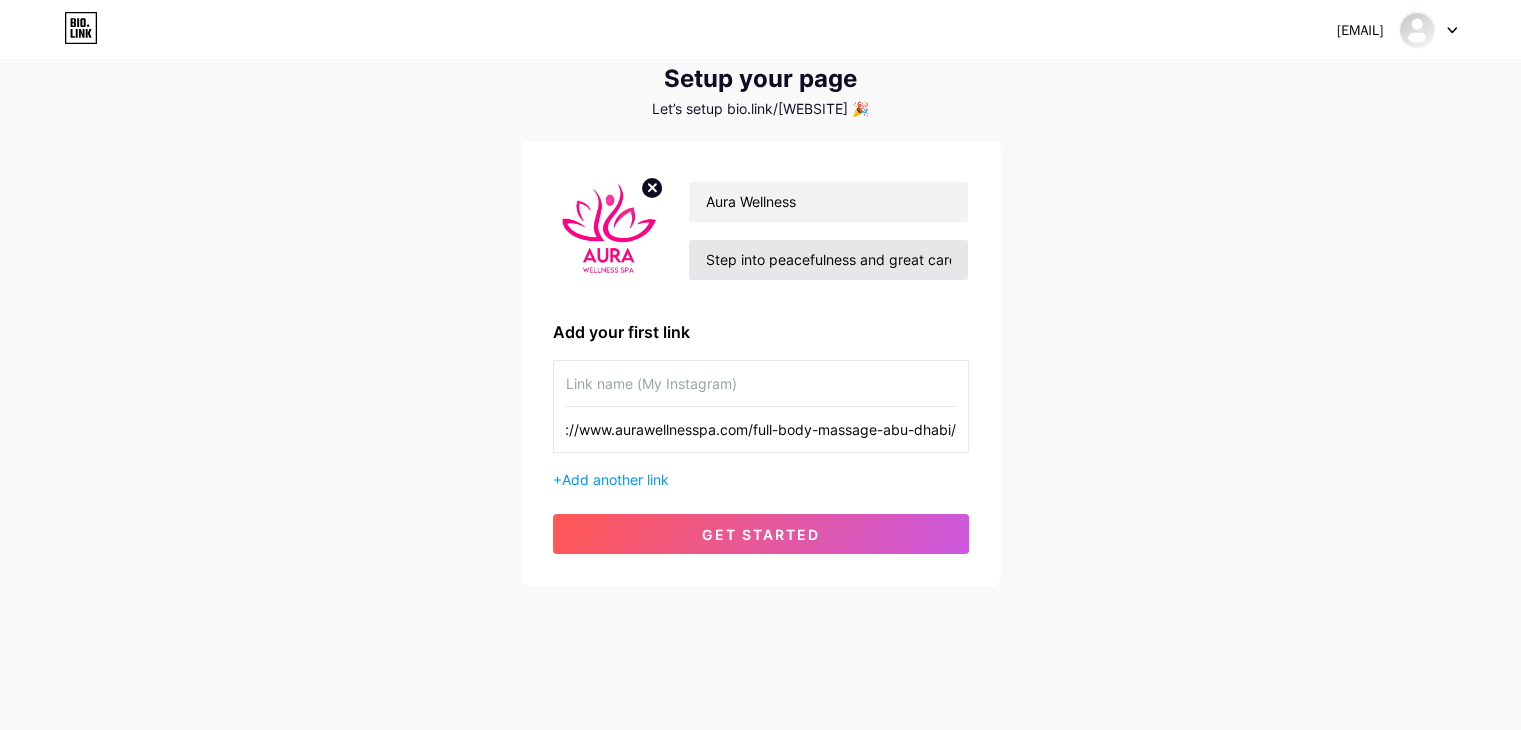 type on "https://www.aurawellnesspa.com/full-body-massage-abu-dhabi/" 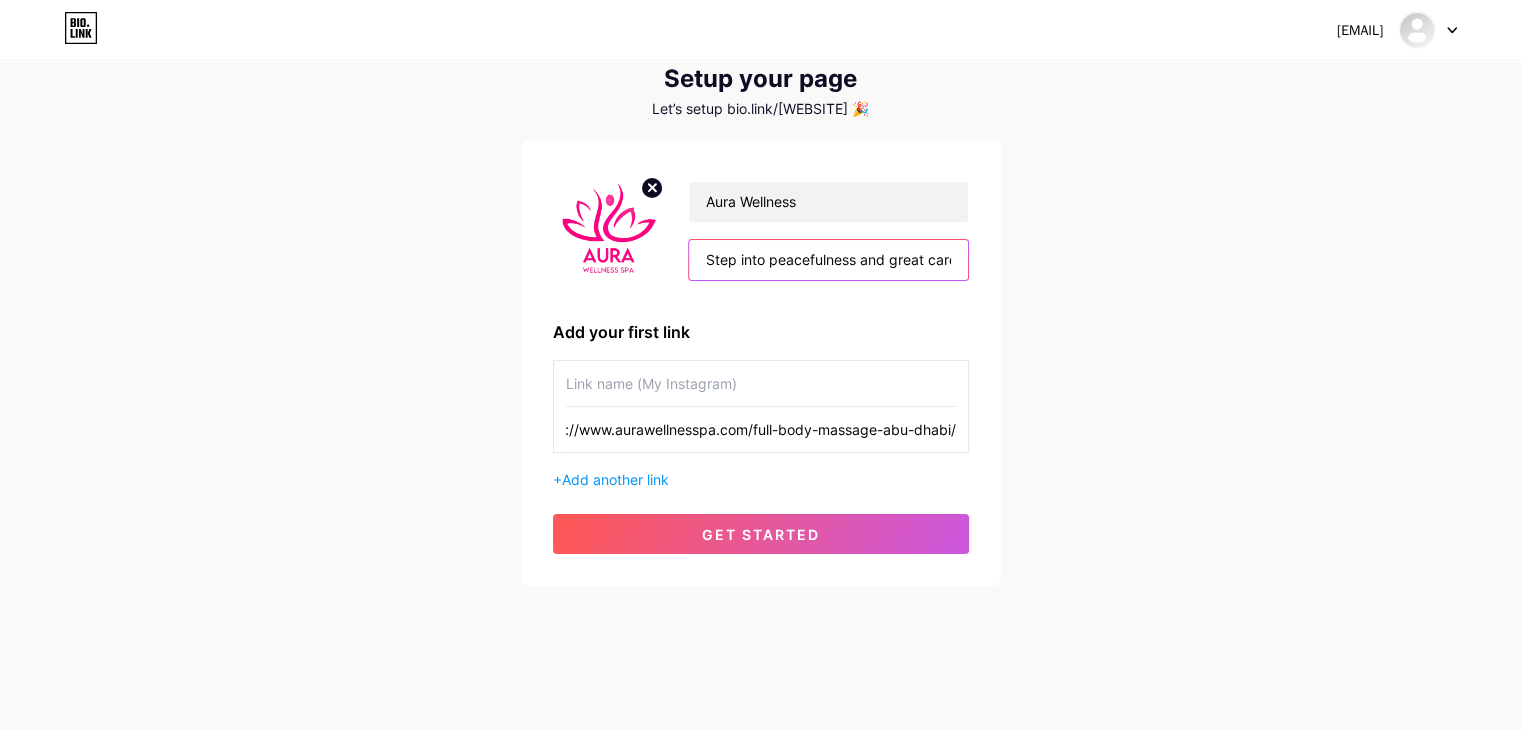 scroll, scrollTop: 0, scrollLeft: 0, axis: both 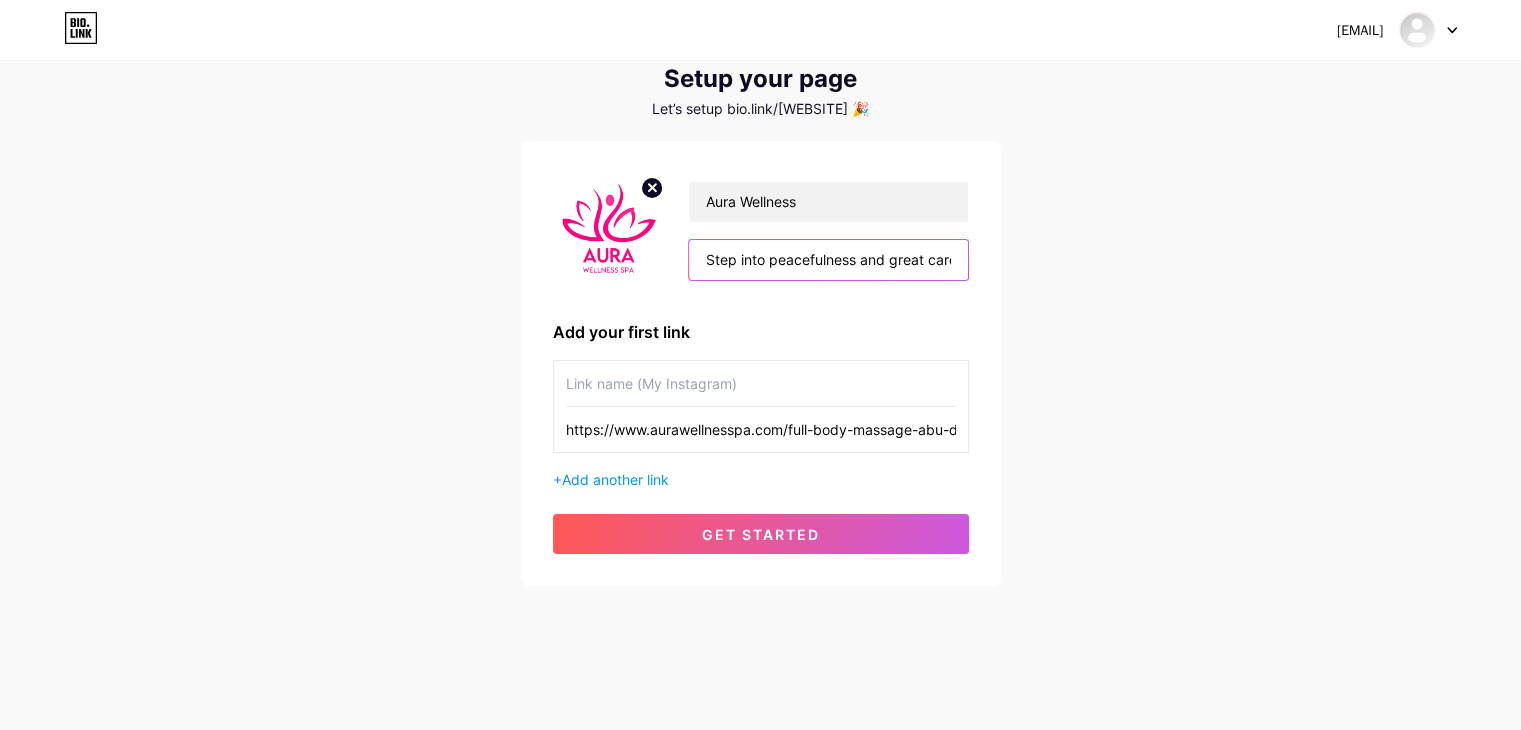 drag, startPoint x: 770, startPoint y: 249, endPoint x: 824, endPoint y: 264, distance: 56.044624 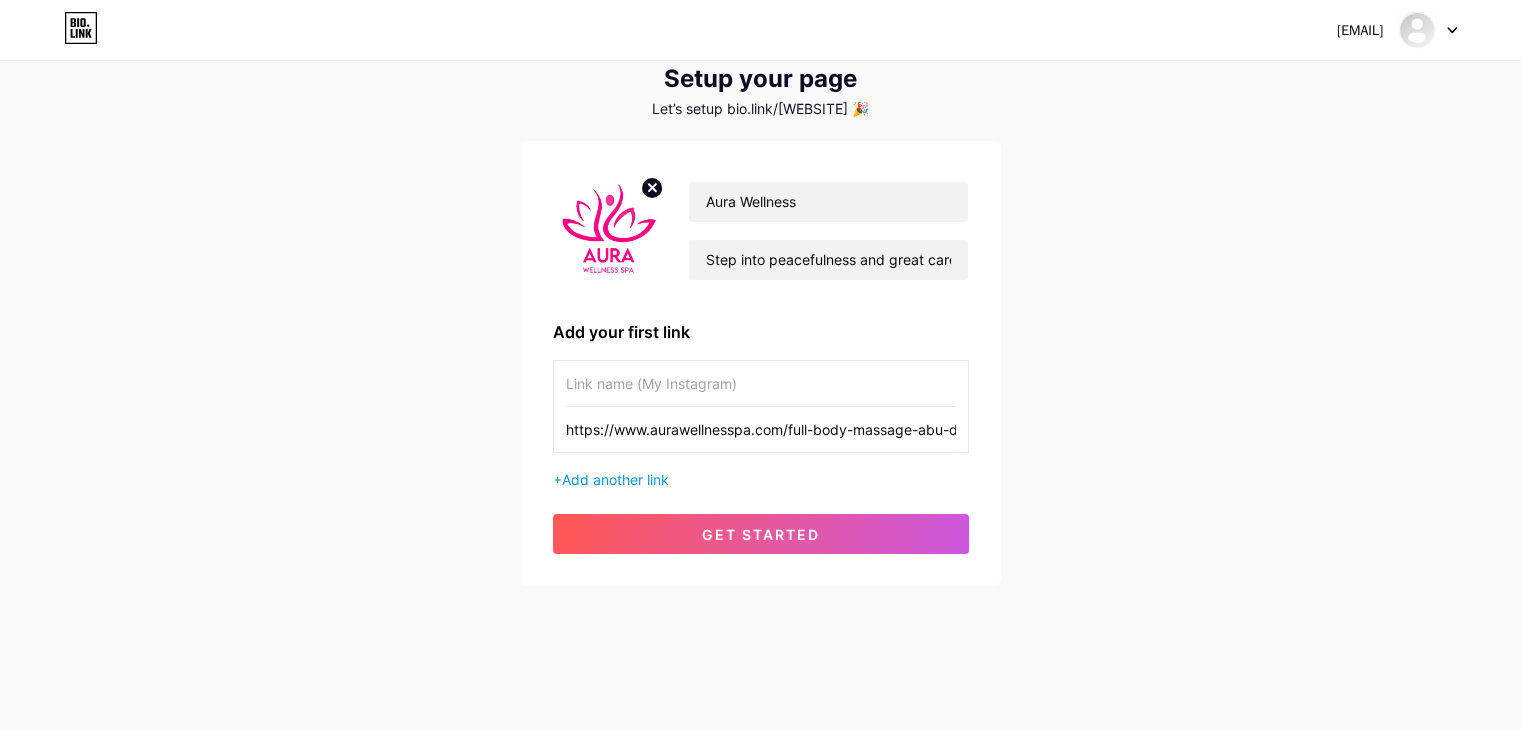 click at bounding box center (761, 383) 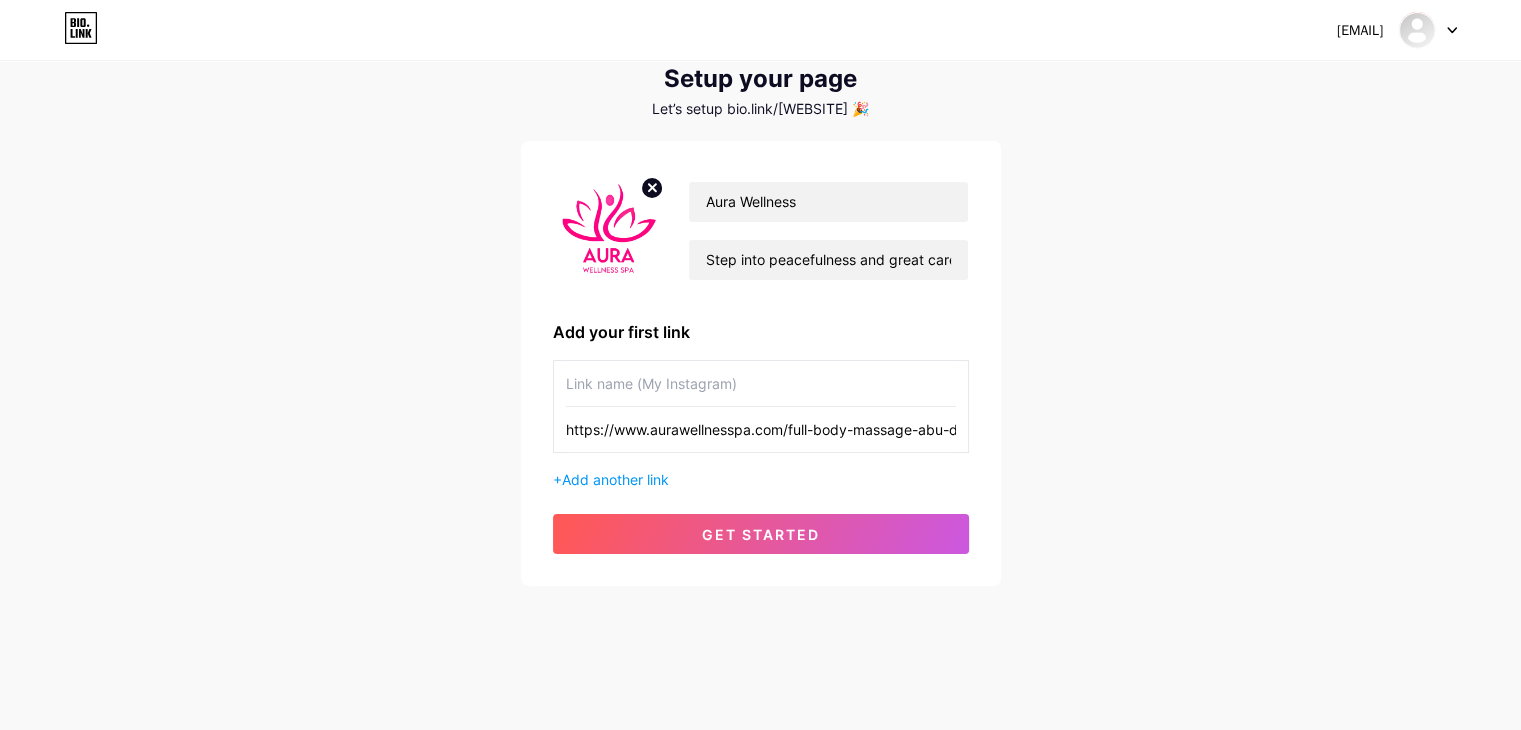 paste on "https://www.instagram.com/[USERNAME]?igsh=MTVwZGR3NGJ2YTQzcA==" 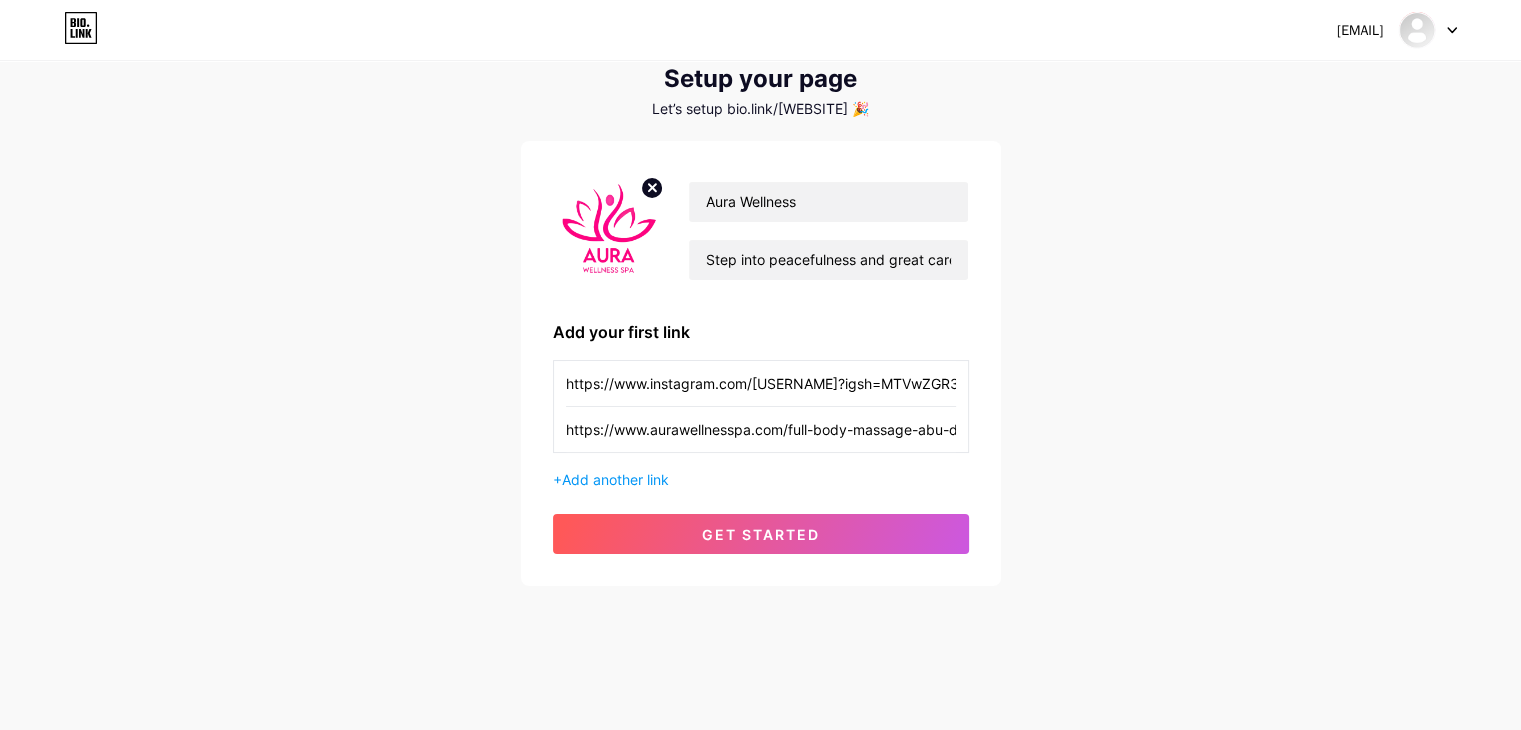 scroll, scrollTop: 0, scrollLeft: 138, axis: horizontal 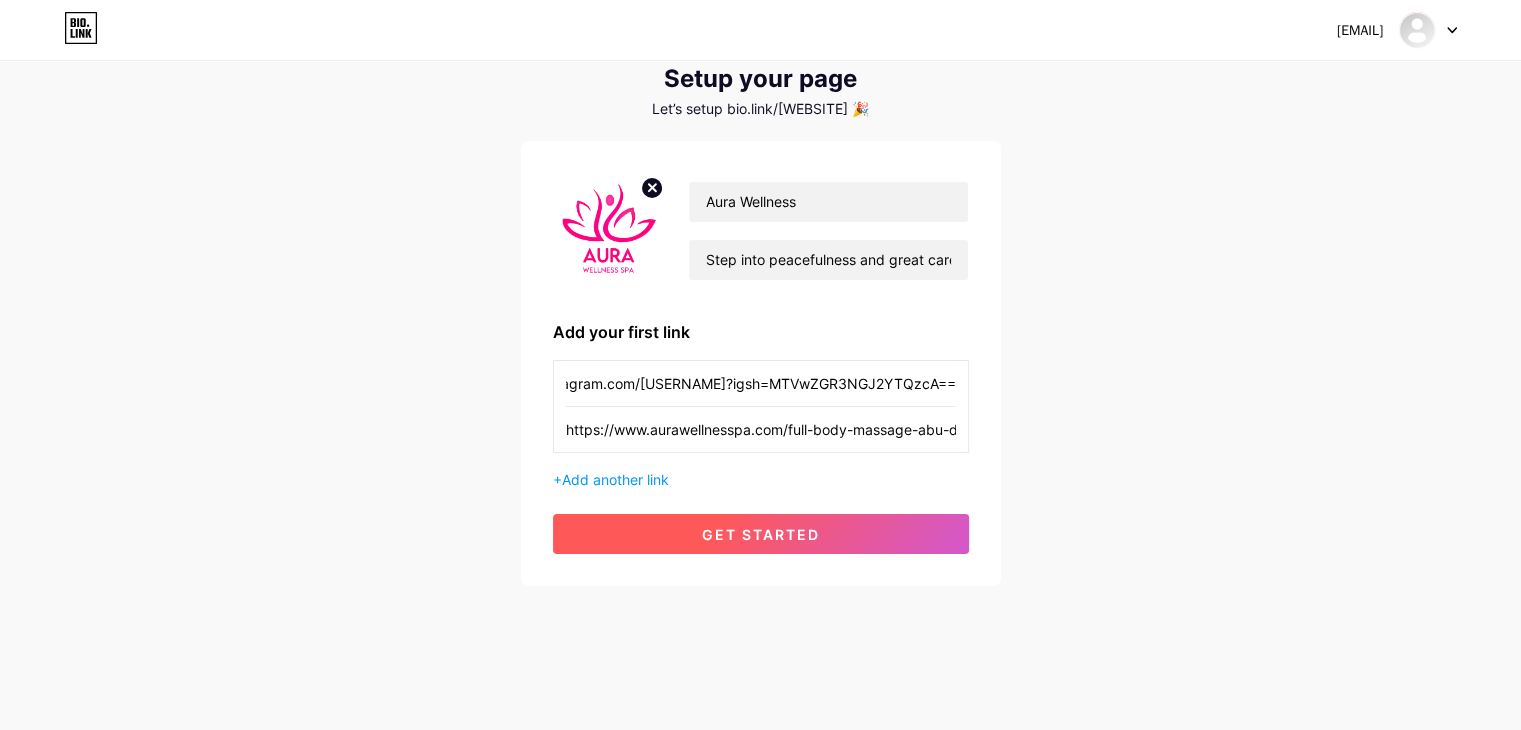 type on "https://www.instagram.com/[USERNAME]?igsh=MTVwZGR3NGJ2YTQzcA==" 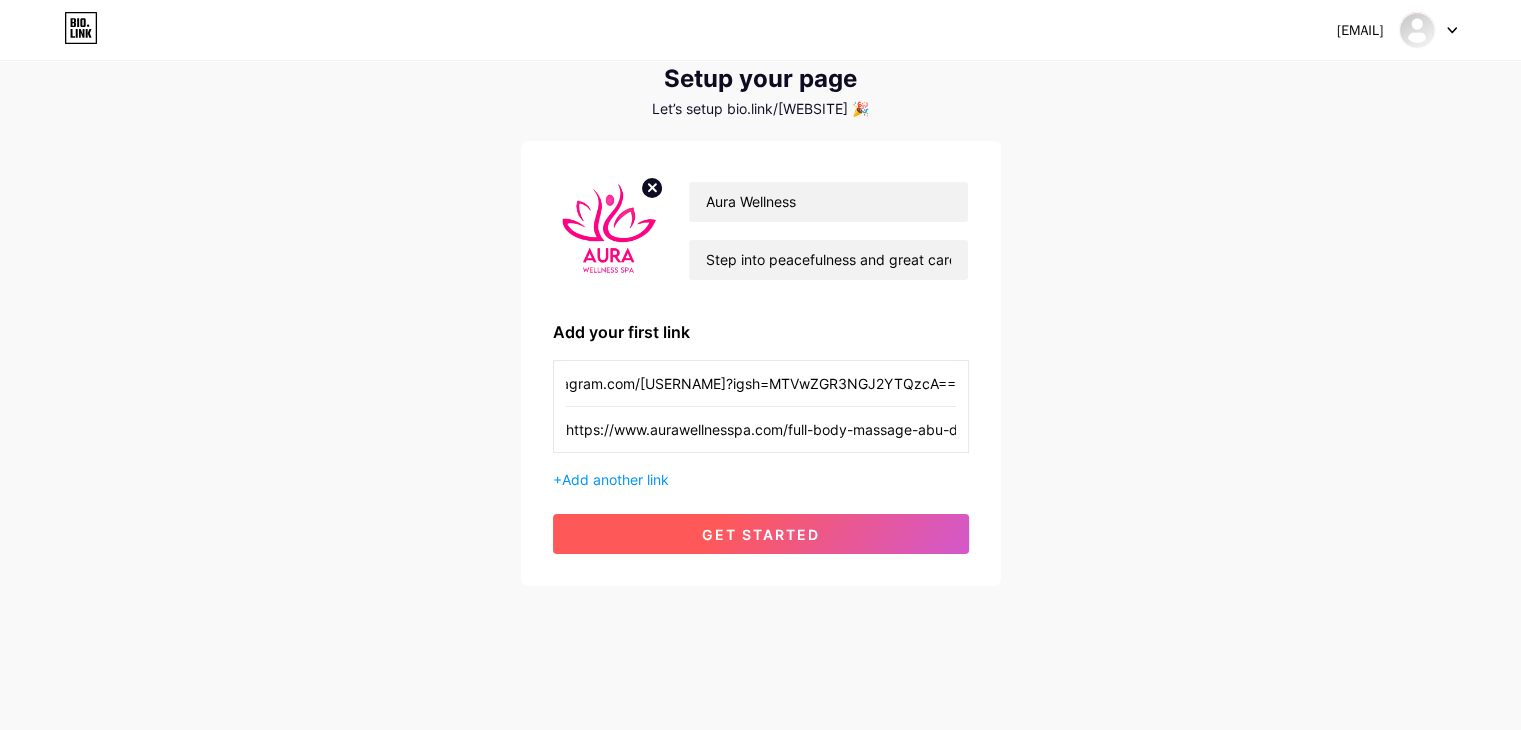 scroll, scrollTop: 0, scrollLeft: 0, axis: both 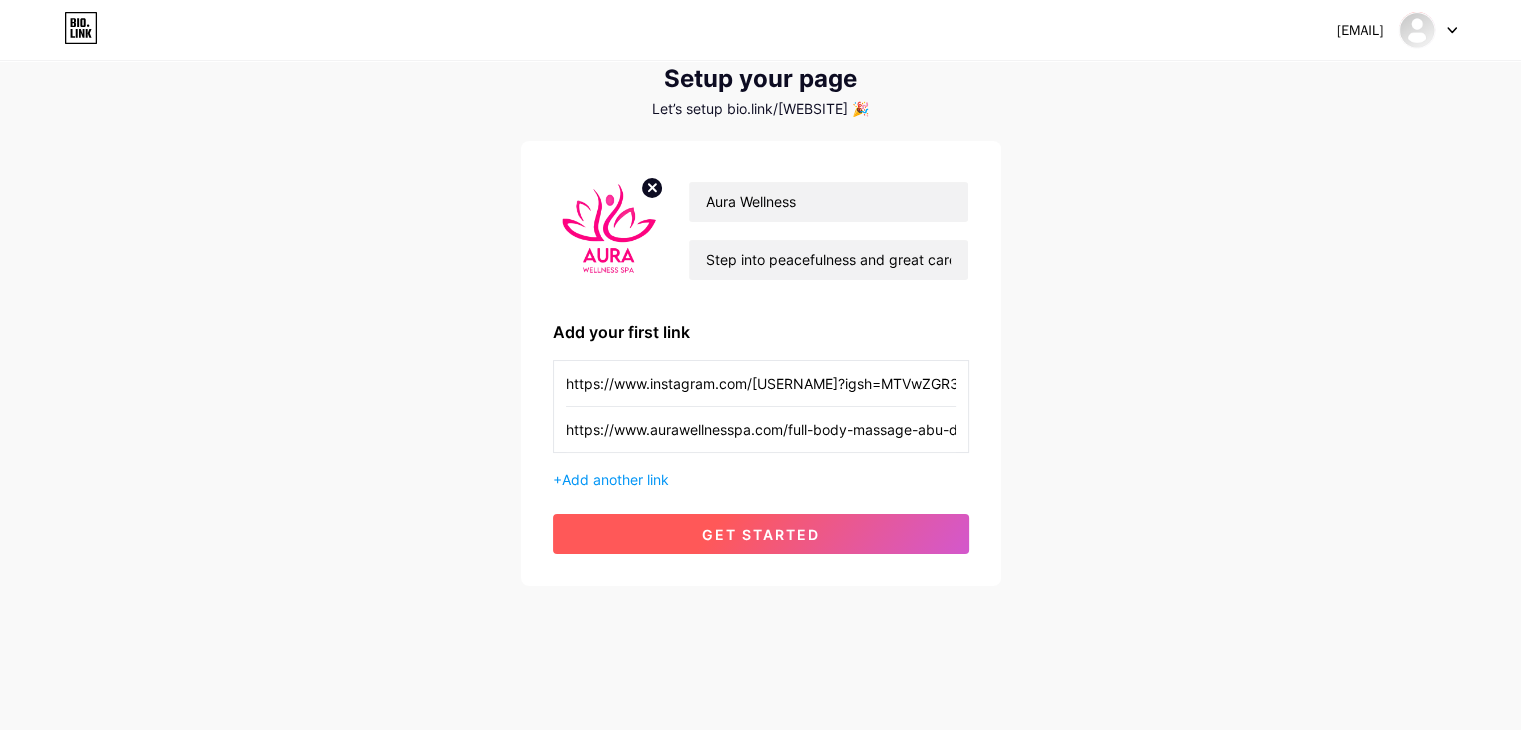 click on "get started" at bounding box center (761, 534) 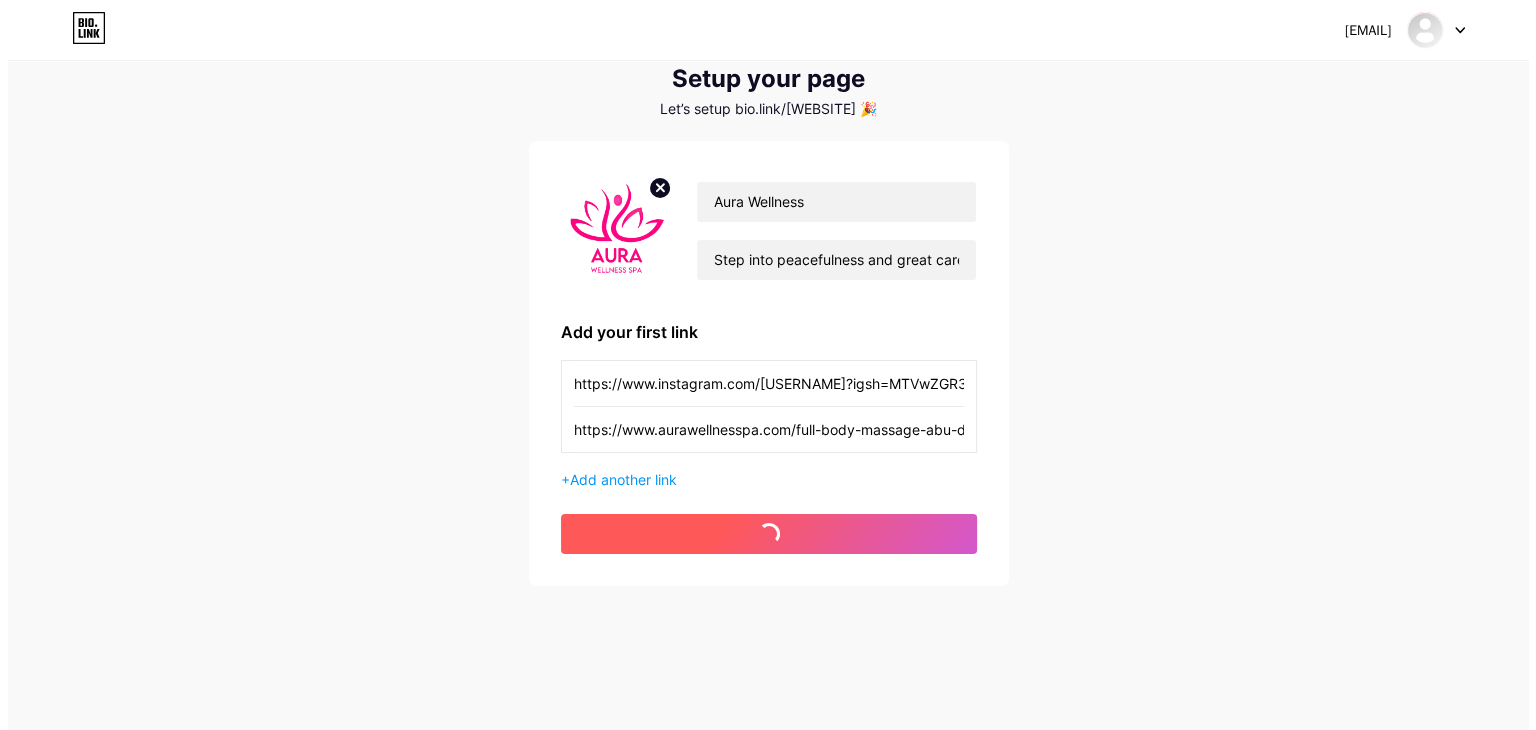 scroll, scrollTop: 0, scrollLeft: 0, axis: both 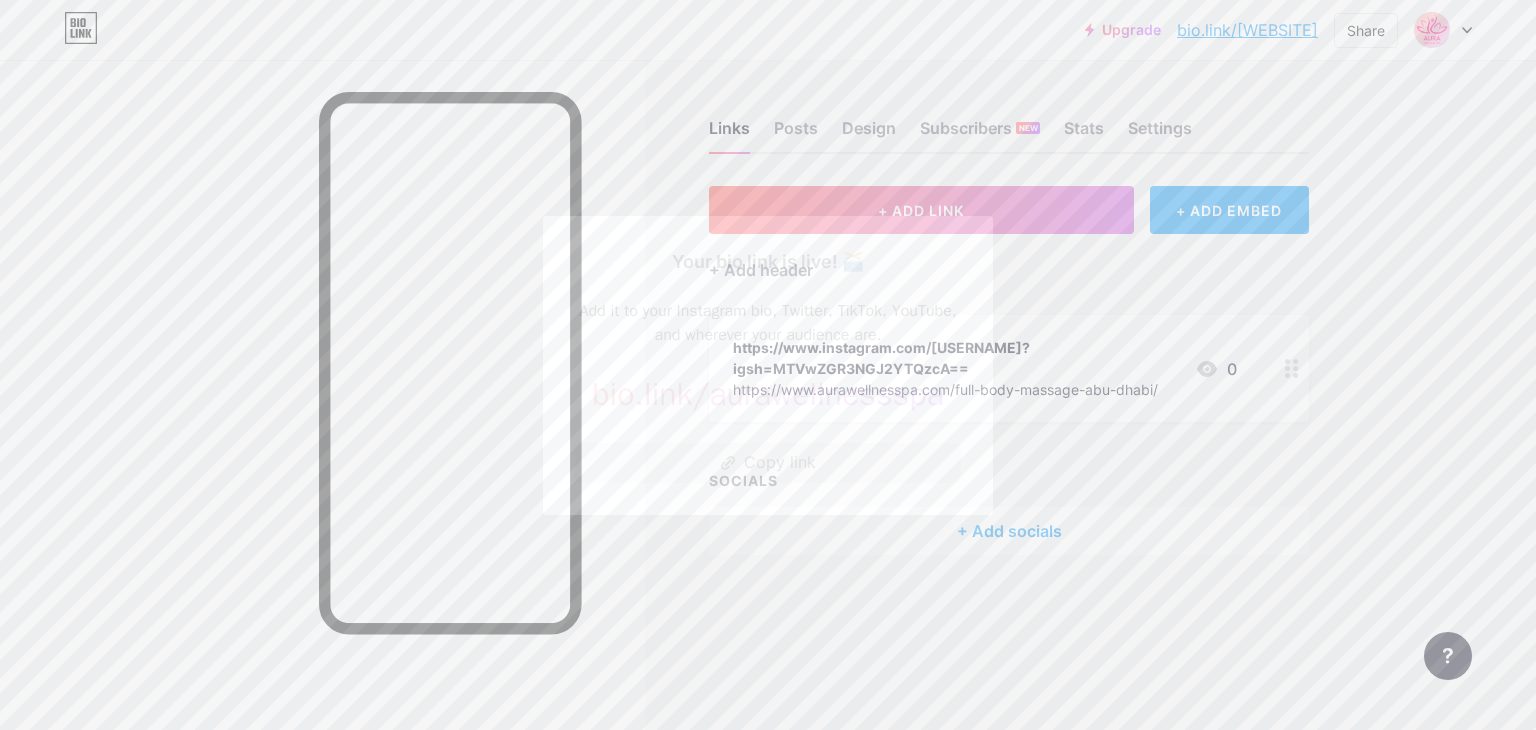 click 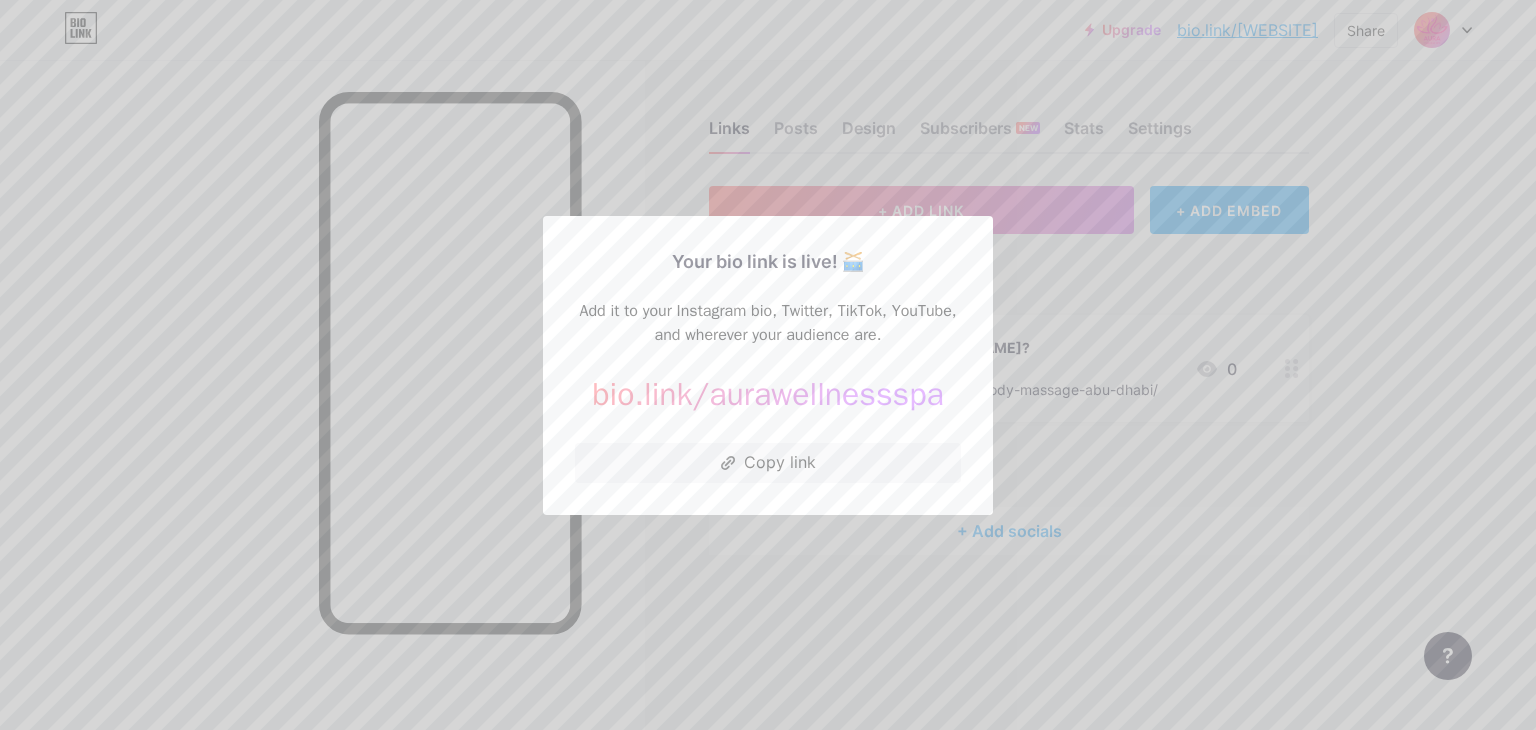 click at bounding box center [768, 365] 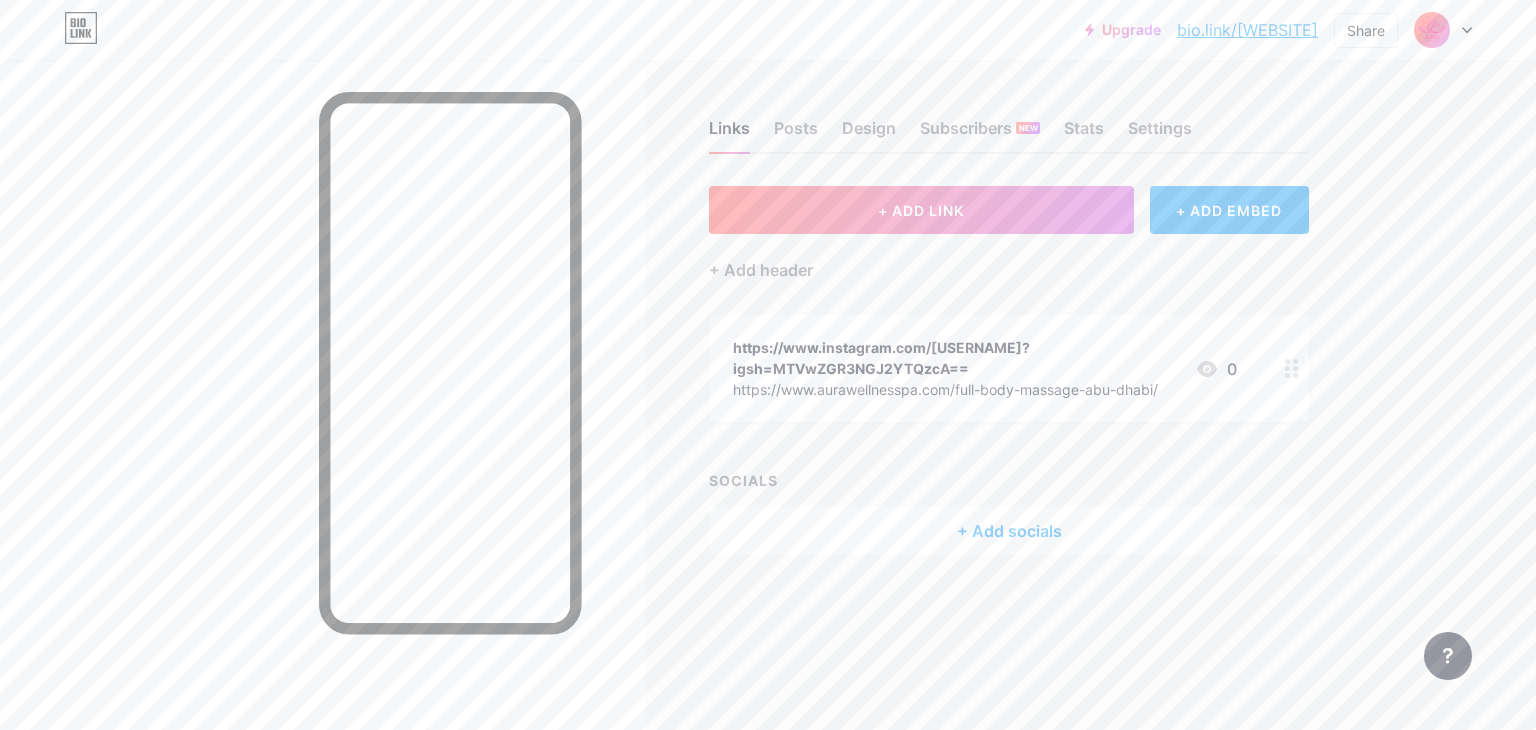 click at bounding box center (1432, 30) 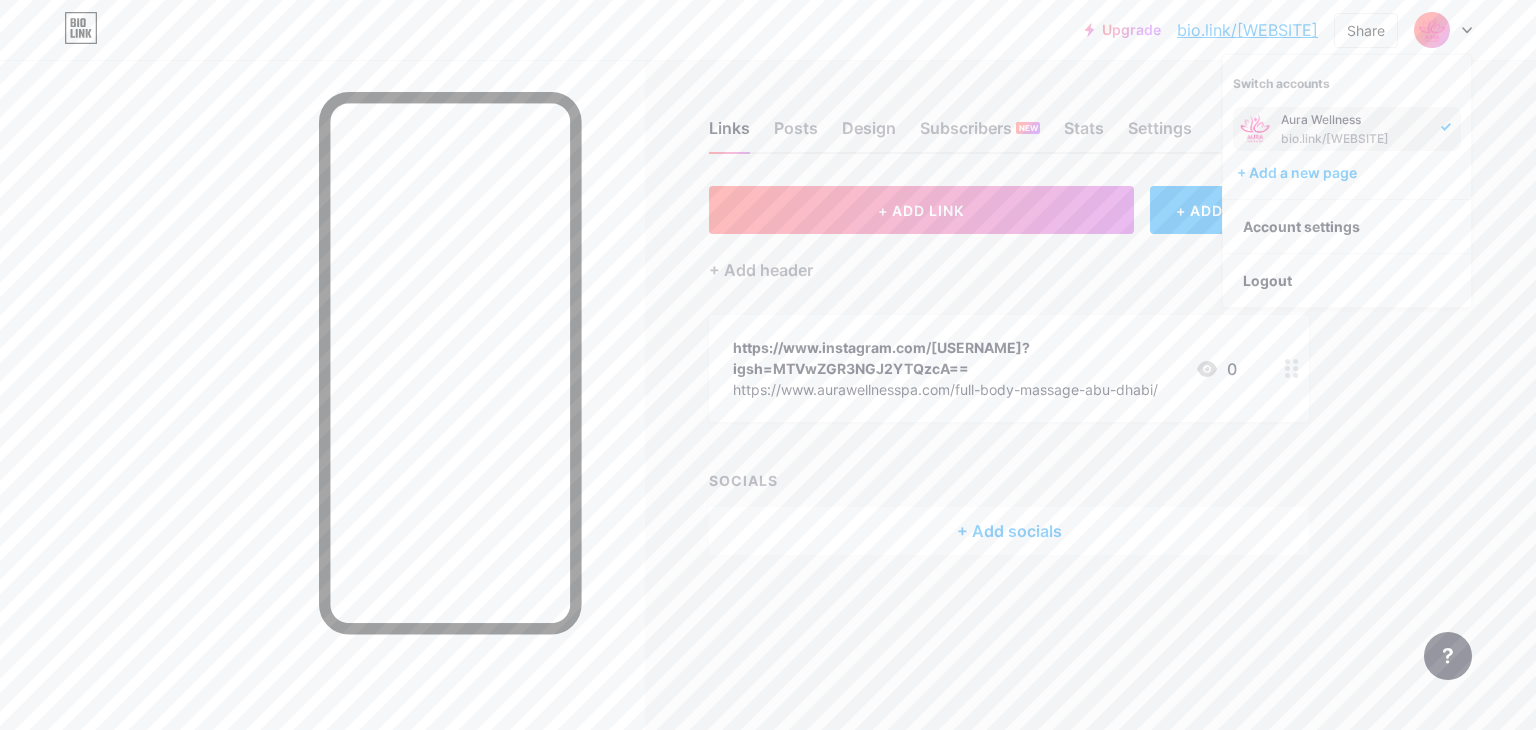 click on "Aura Wellness" at bounding box center [1355, 120] 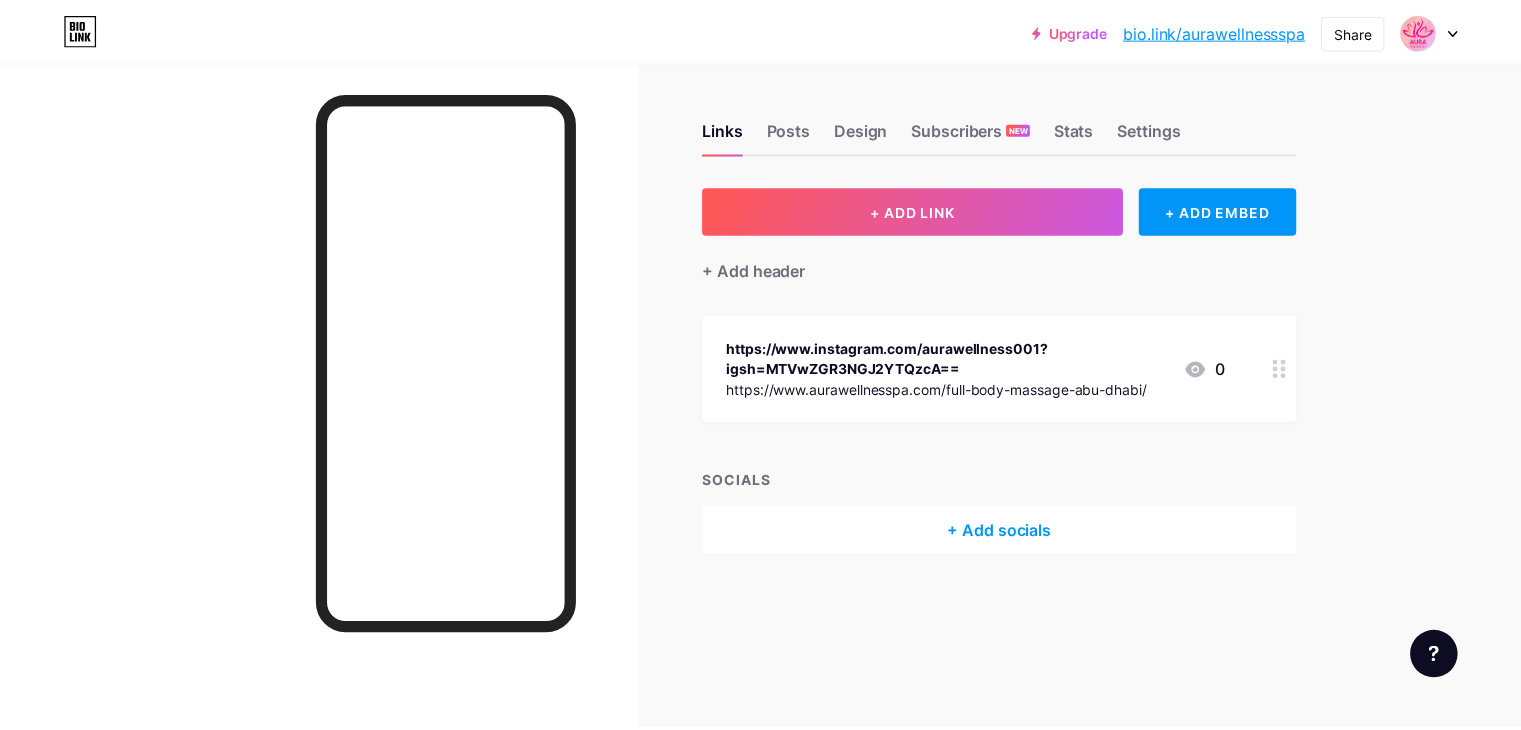 scroll, scrollTop: 0, scrollLeft: 0, axis: both 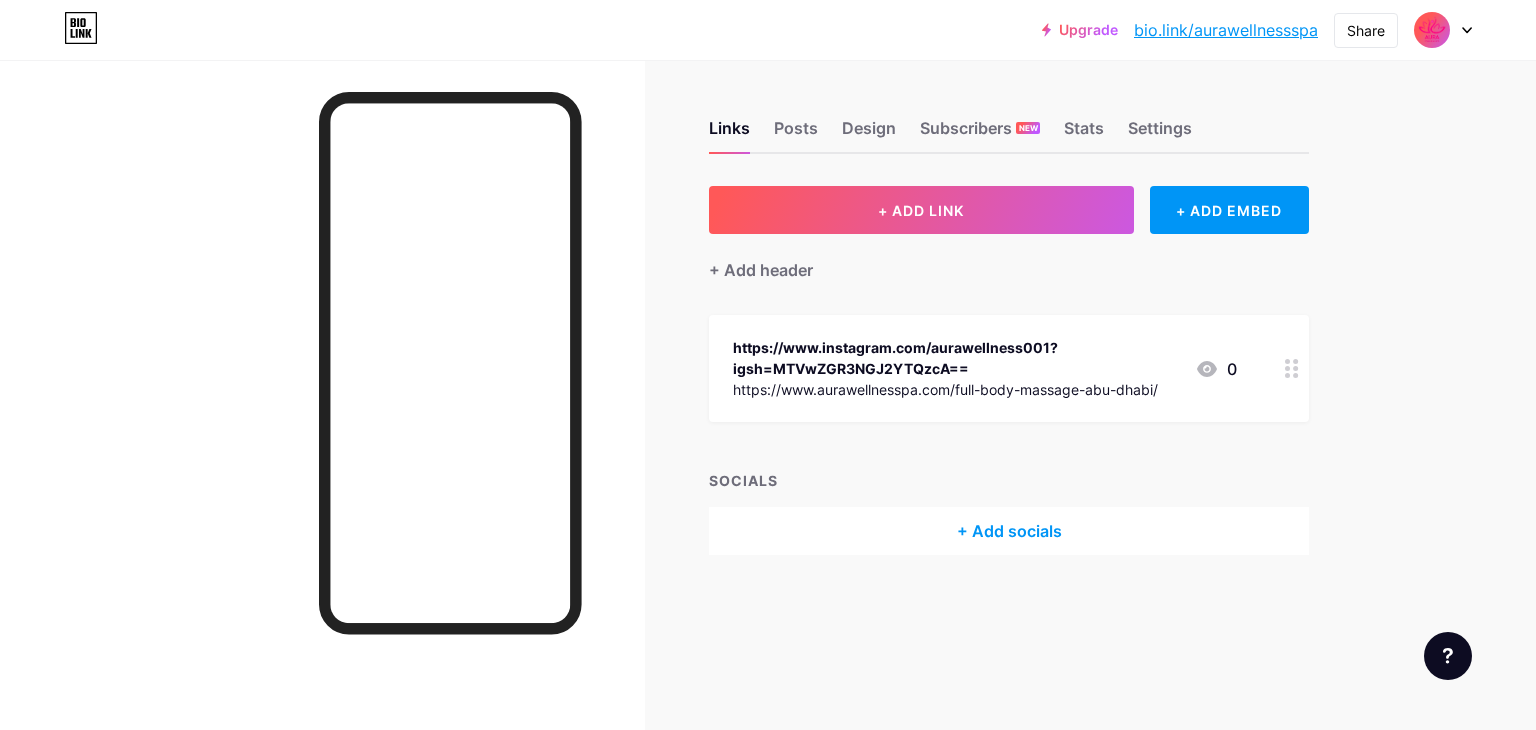 click at bounding box center (1432, 30) 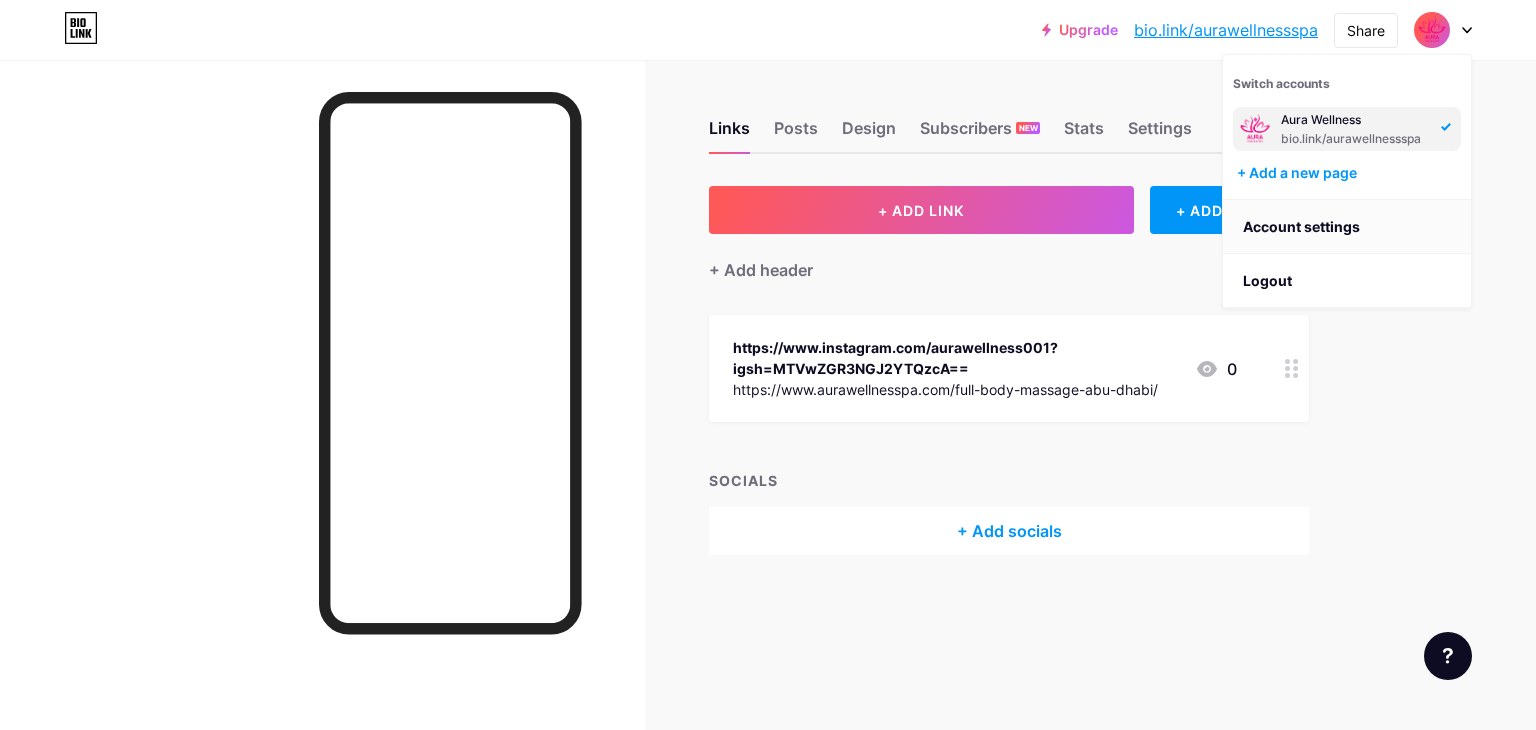 click on "Account settings" at bounding box center [1347, 227] 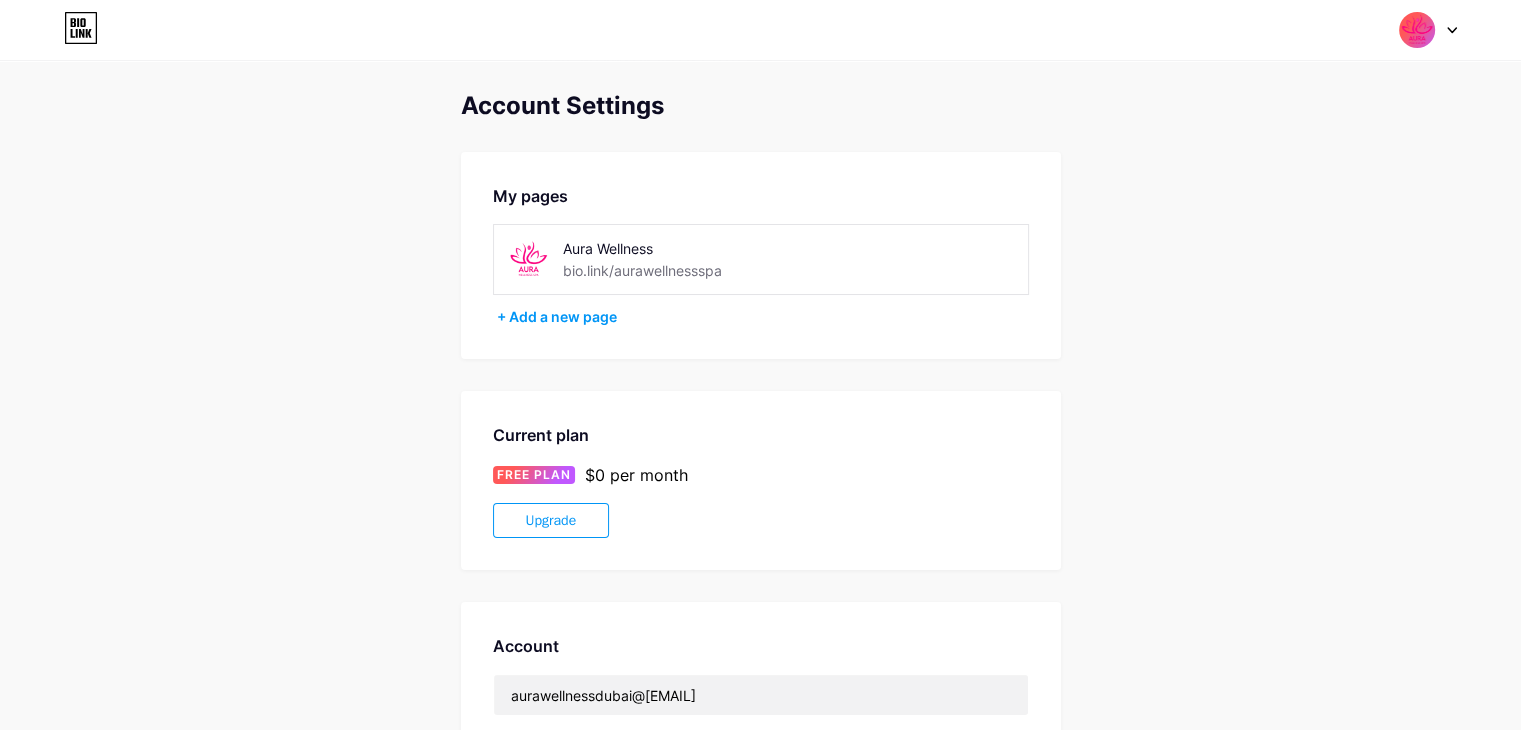 click on "Aura Wellness" at bounding box center [687, 248] 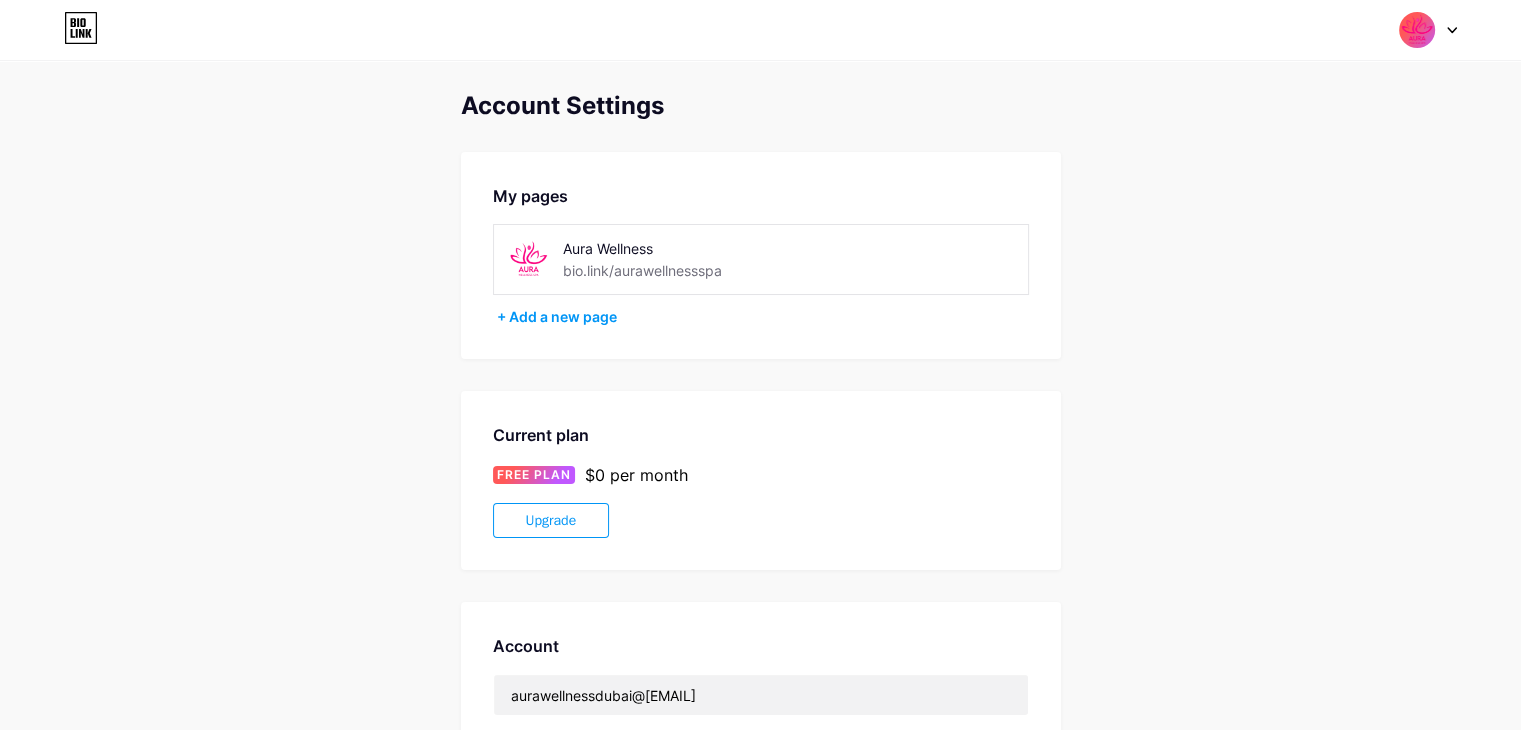 click at bounding box center (528, 259) 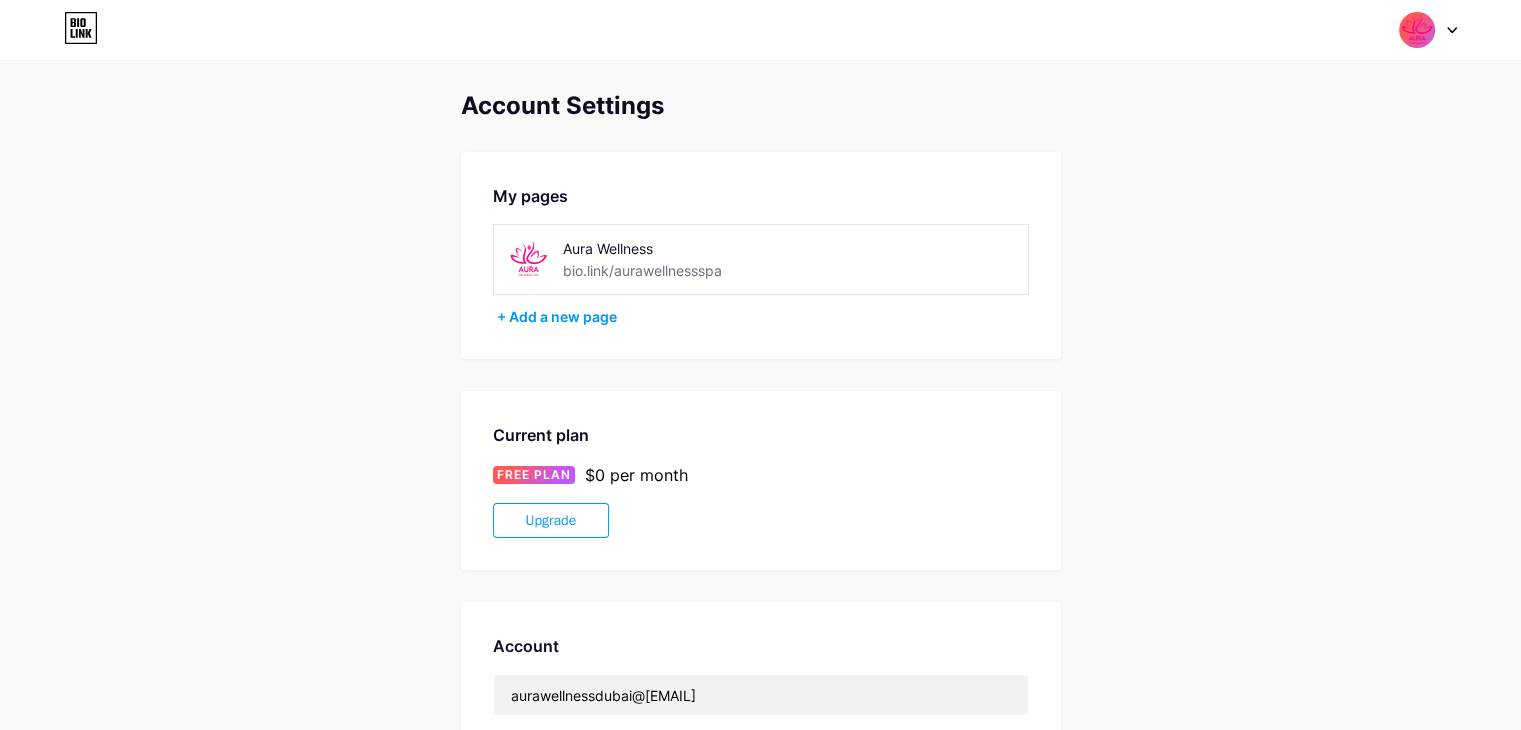 click at bounding box center [528, 259] 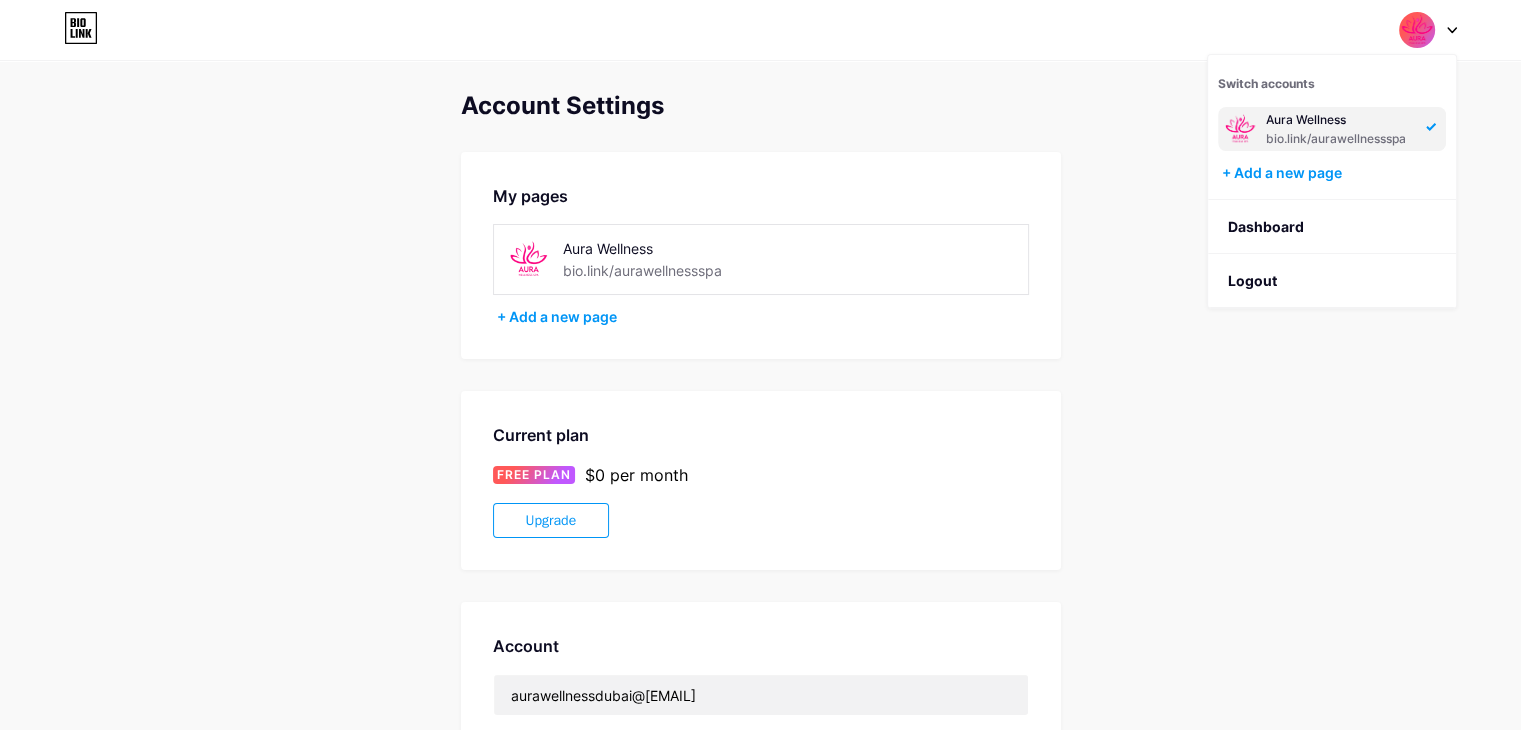 click on "bio.link/aurawellnessspa" at bounding box center (1340, 139) 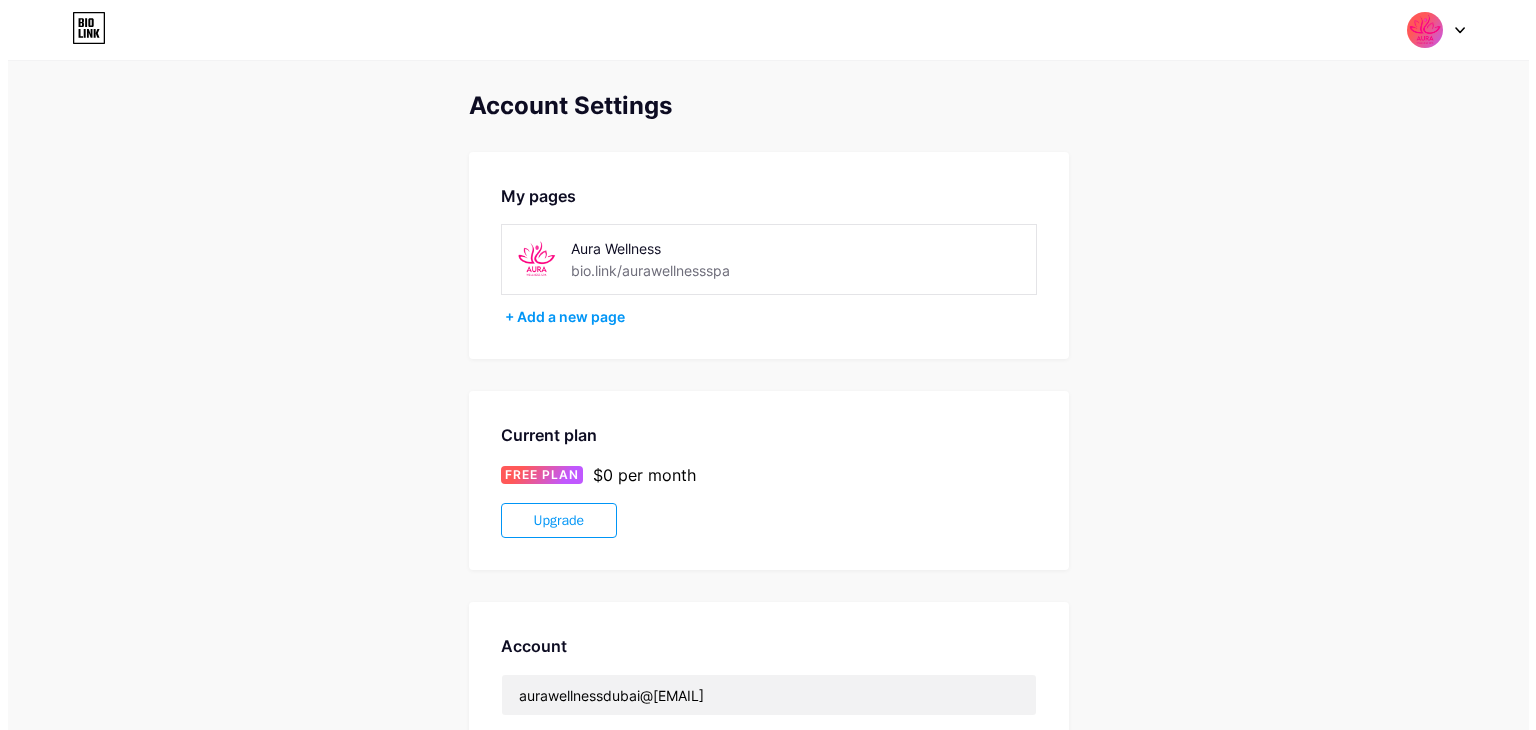 scroll, scrollTop: 0, scrollLeft: 0, axis: both 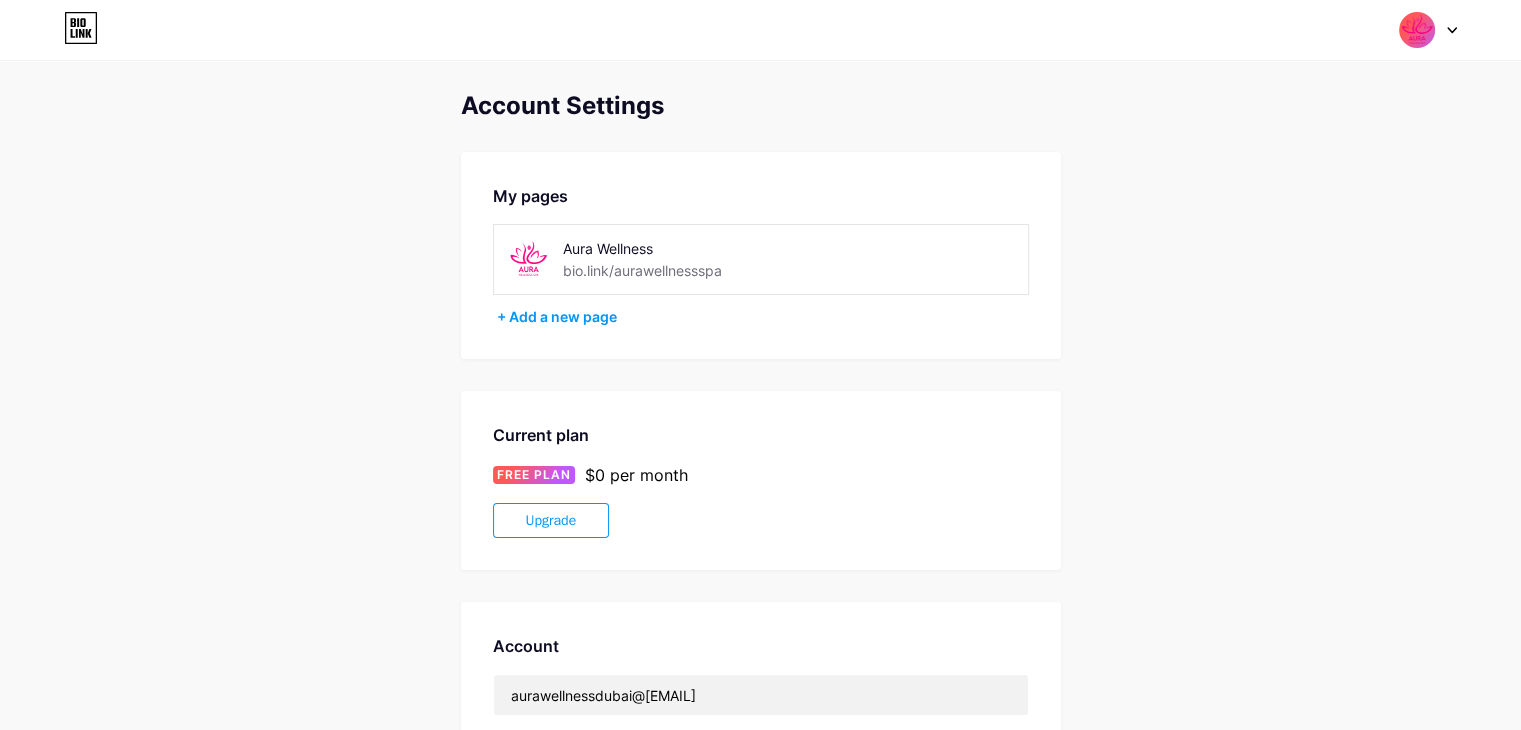 click at bounding box center [1417, 30] 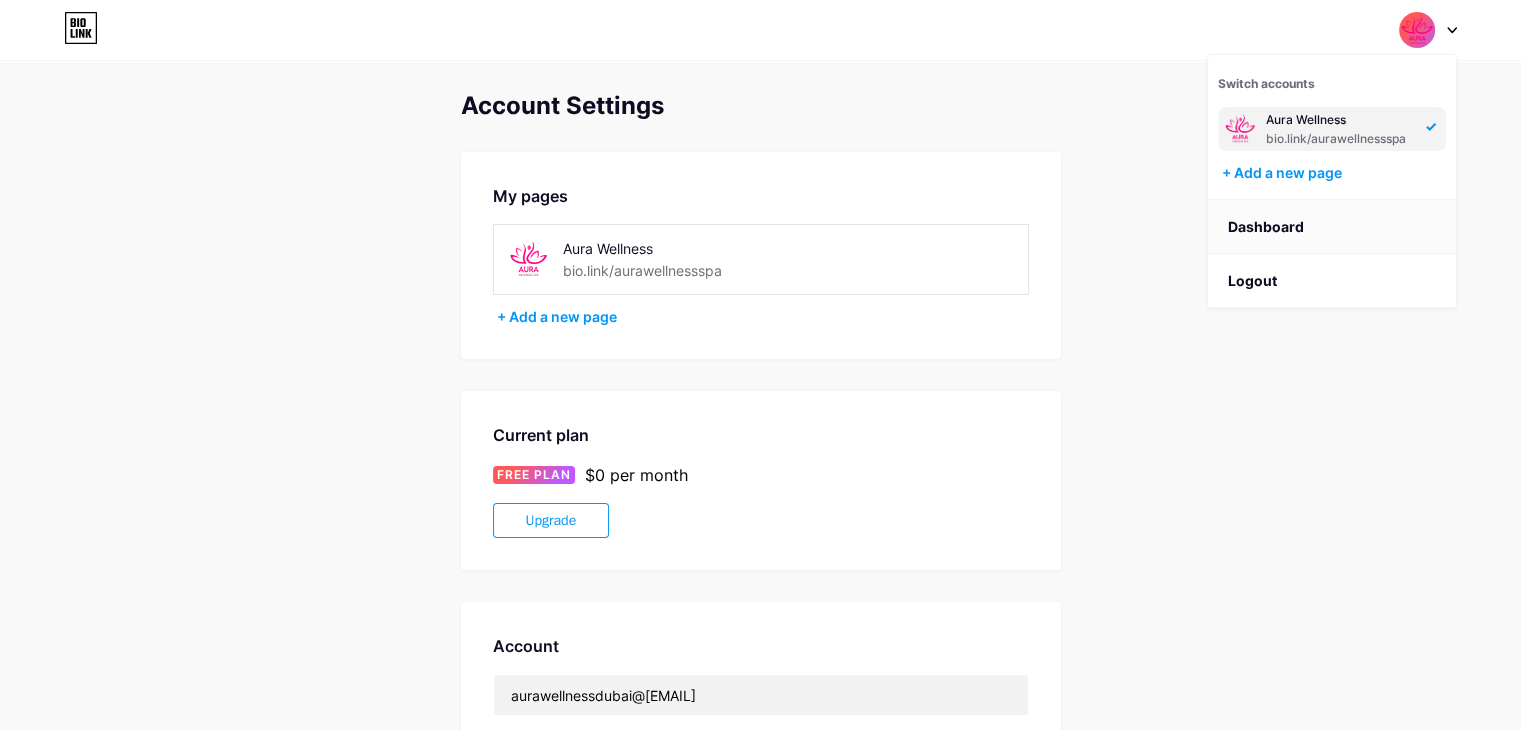 click on "Dashboard" at bounding box center [1332, 227] 